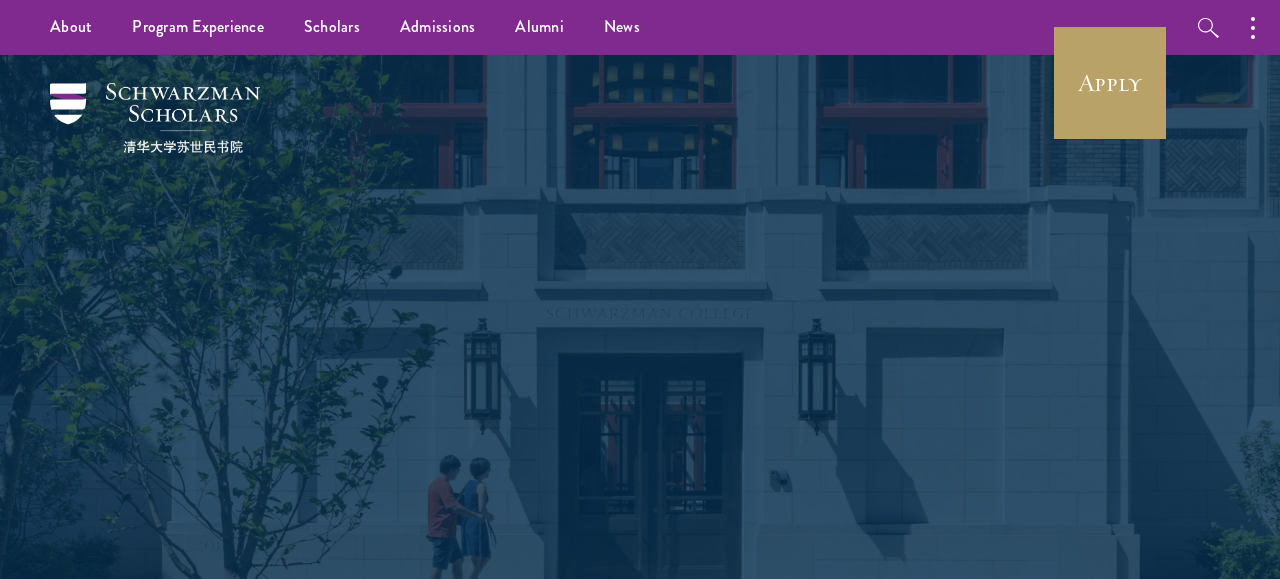 scroll, scrollTop: 0, scrollLeft: 0, axis: both 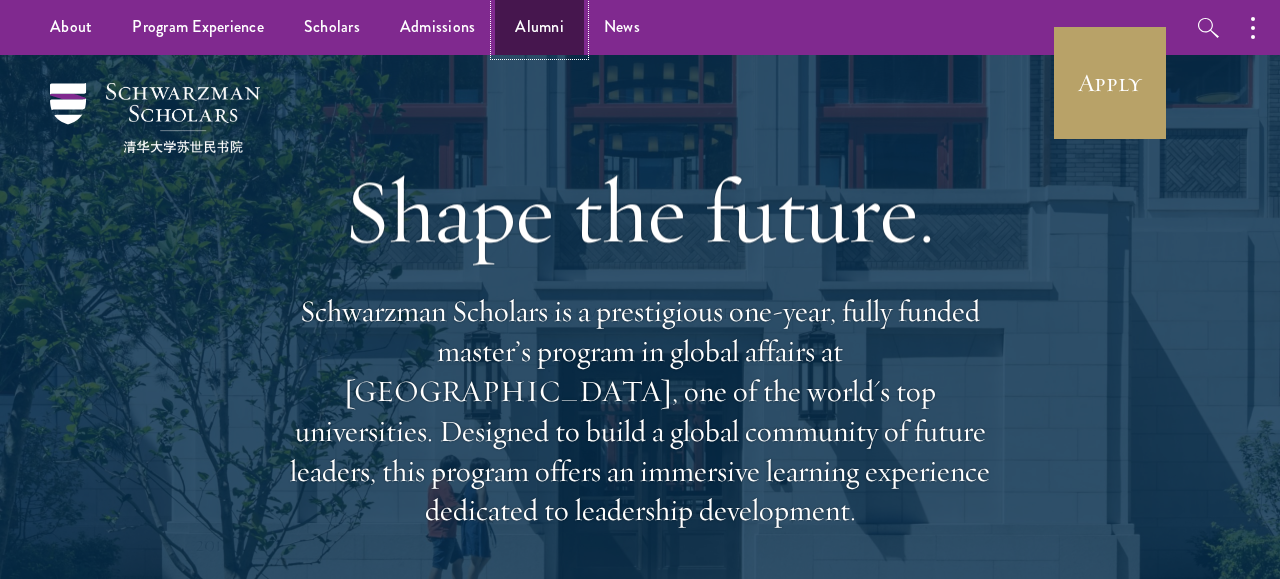 click on "Alumni" at bounding box center (539, 27) 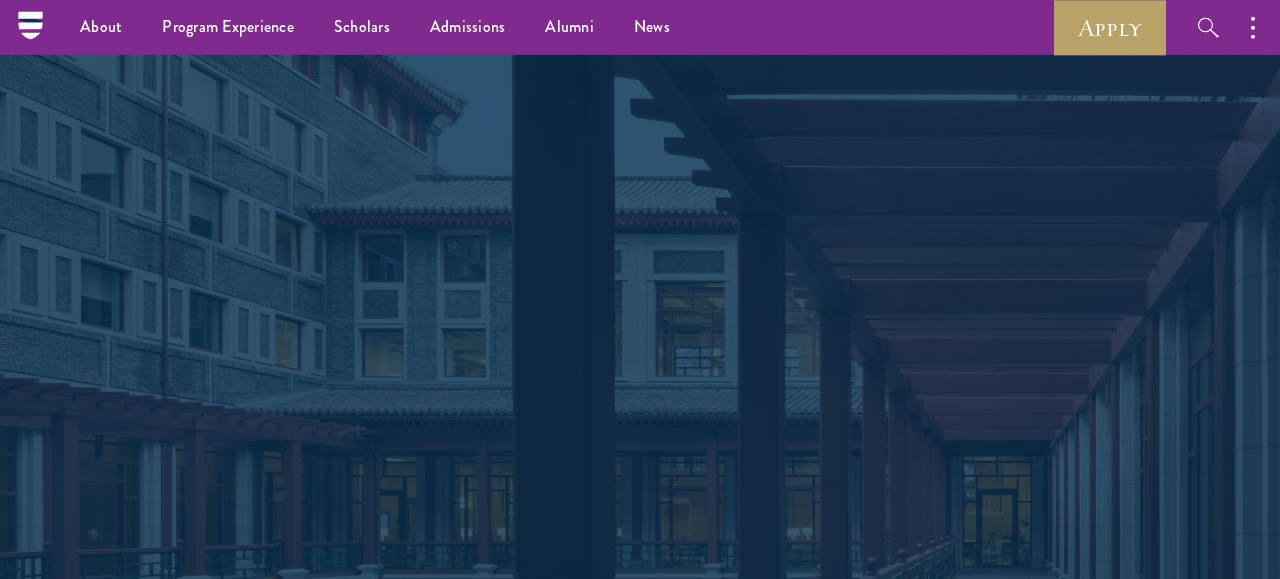 scroll, scrollTop: 4195, scrollLeft: 0, axis: vertical 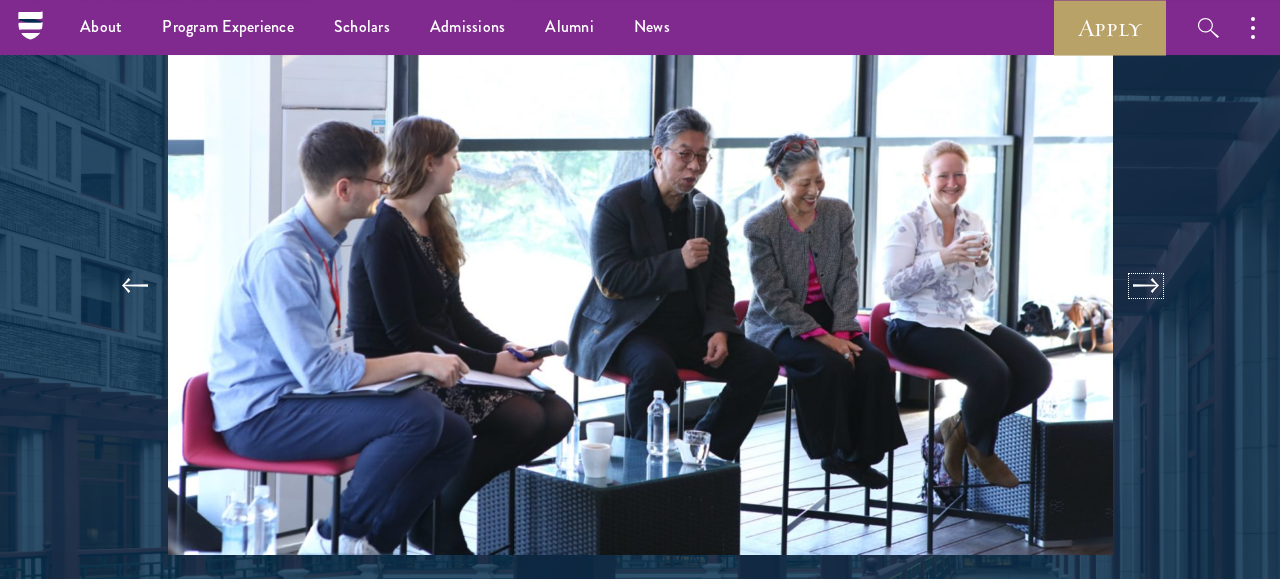 click at bounding box center (1146, 286) 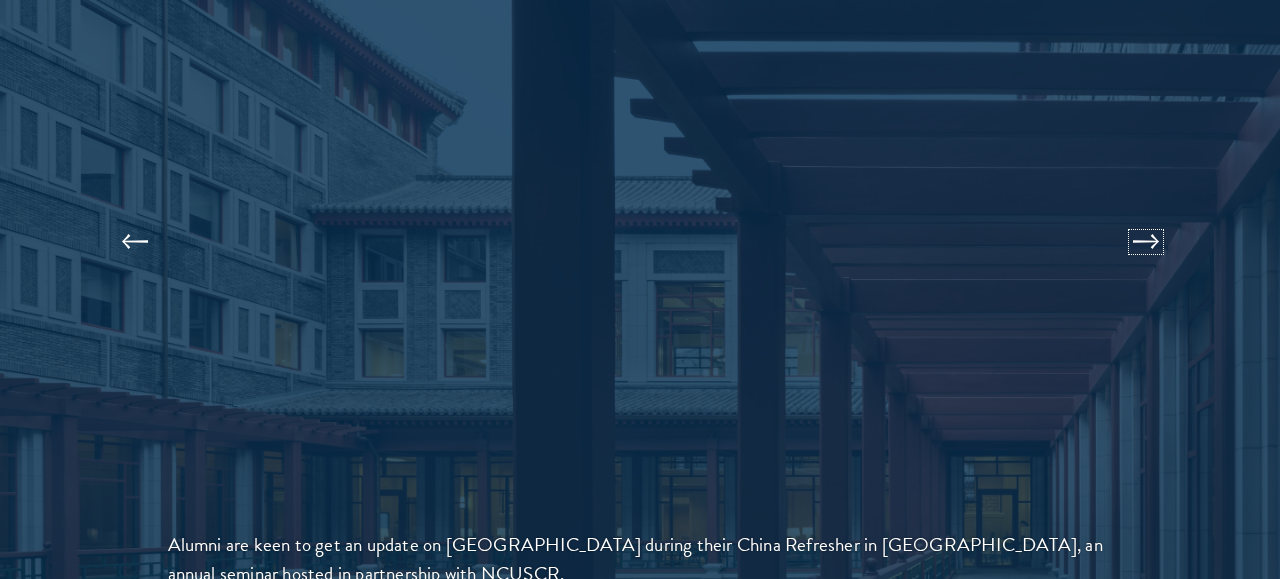 scroll, scrollTop: 4242, scrollLeft: 0, axis: vertical 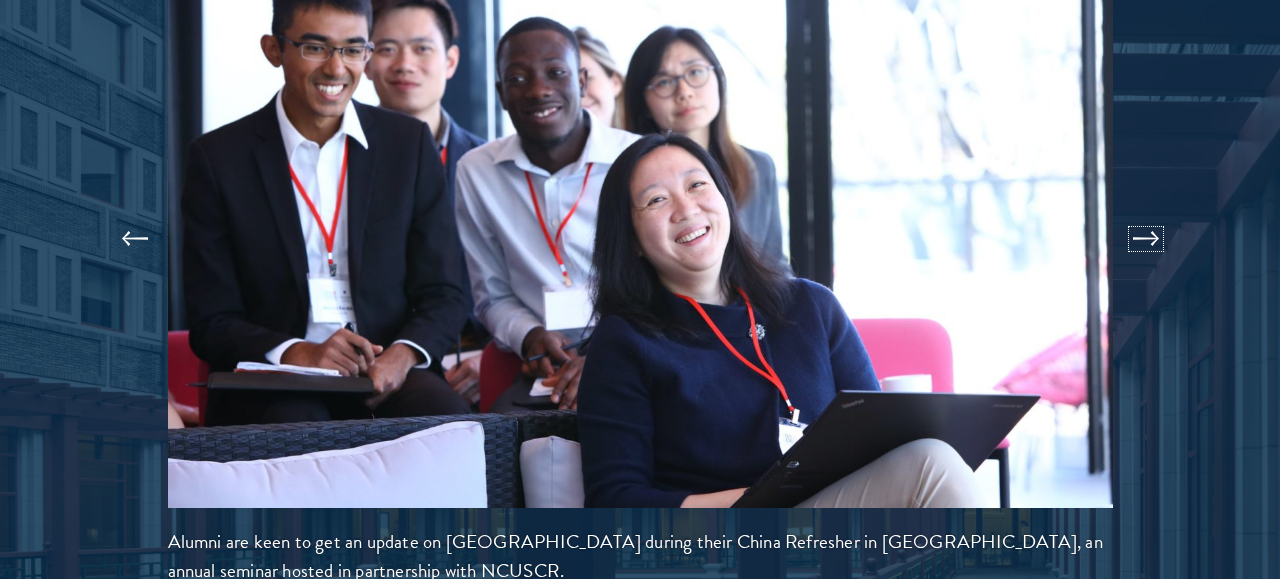 click at bounding box center (1146, 239) 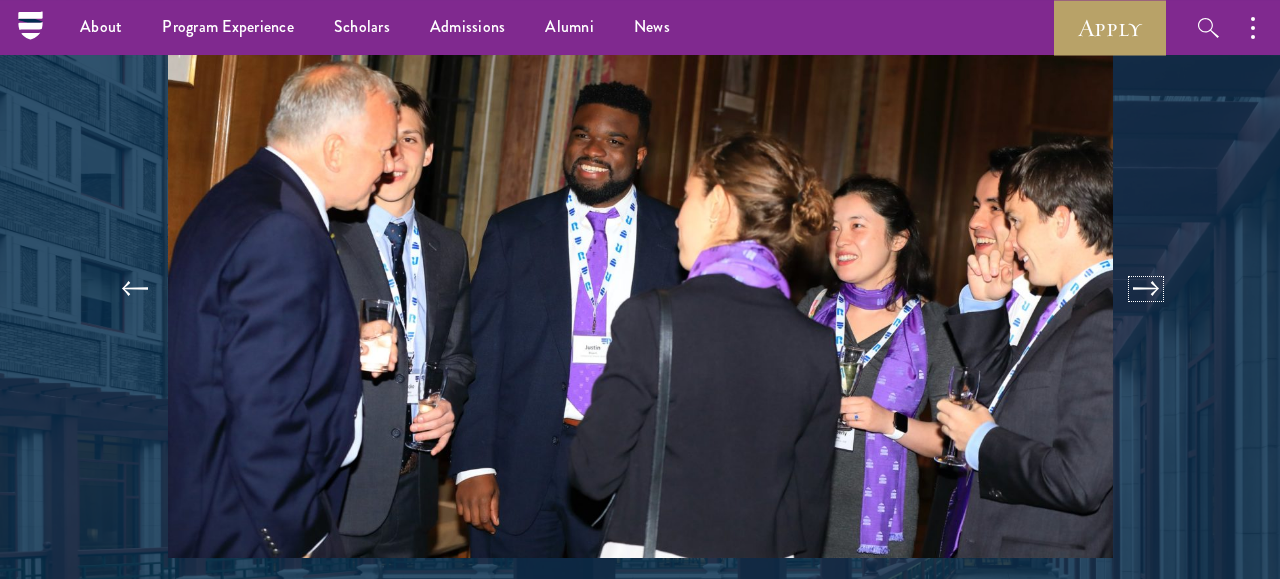 scroll, scrollTop: 4191, scrollLeft: 0, axis: vertical 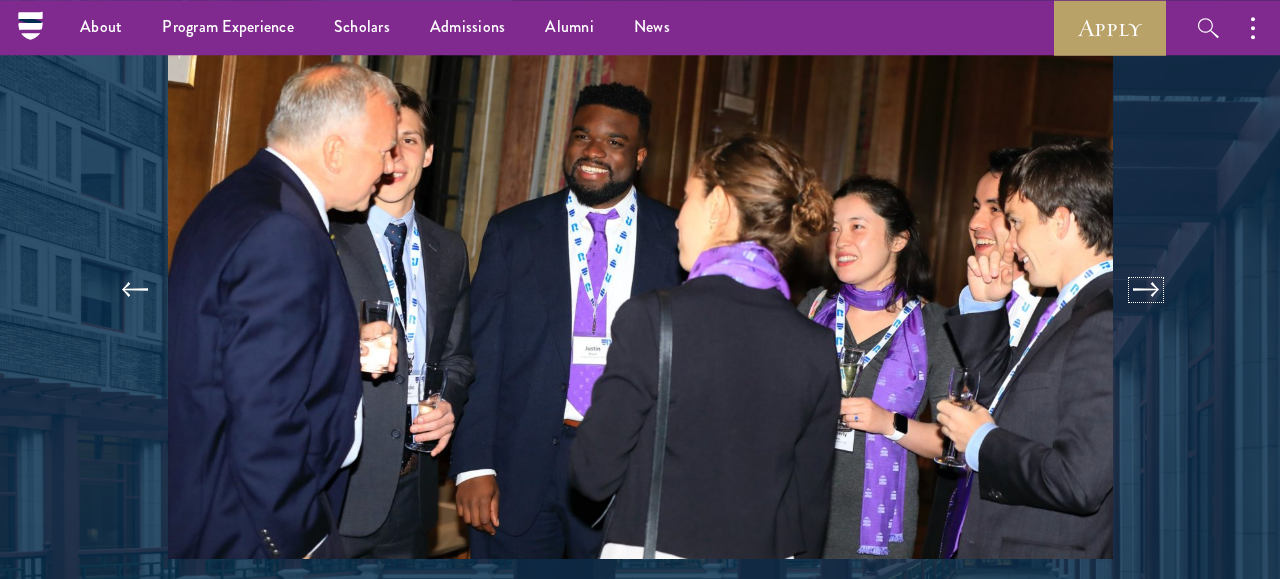 click at bounding box center [1146, 290] 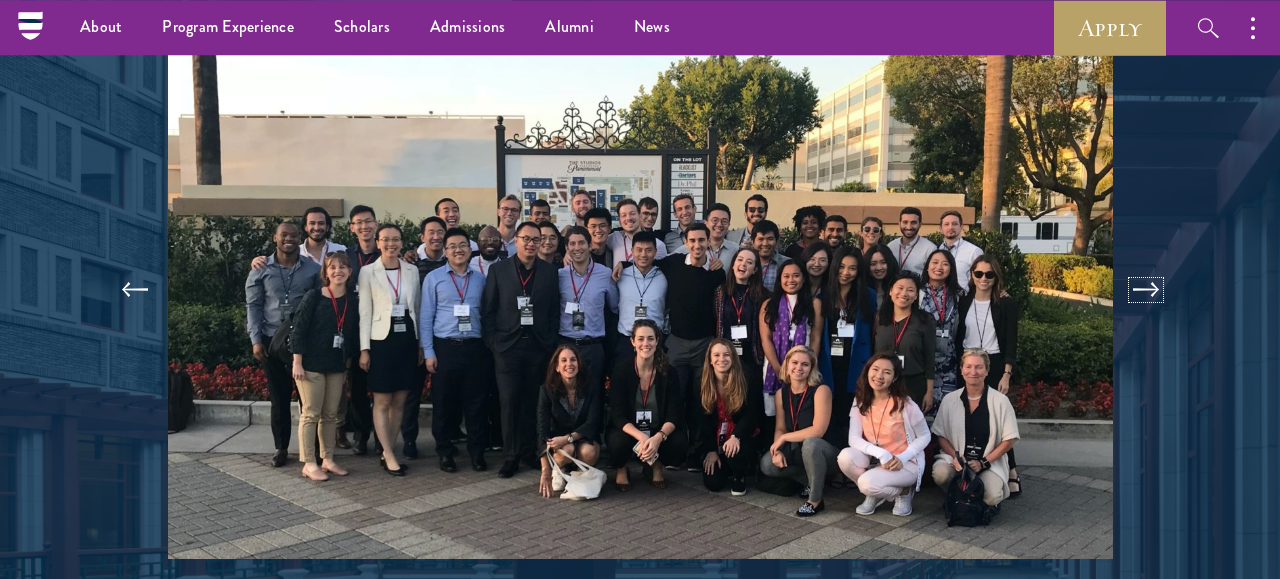 click at bounding box center (1146, 290) 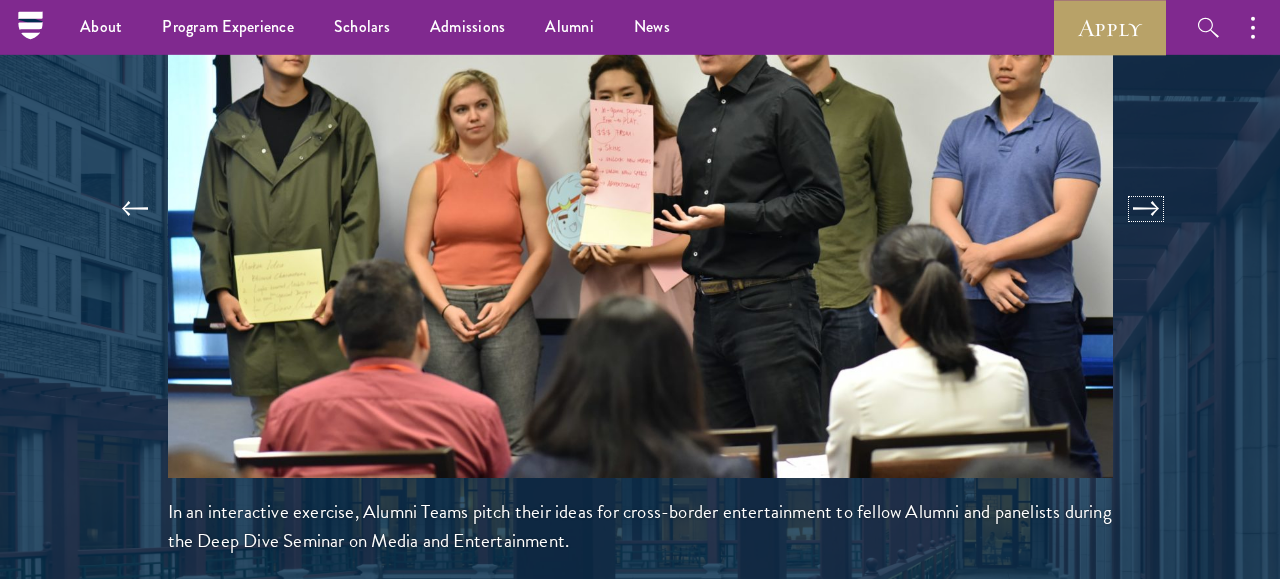 scroll, scrollTop: 4274, scrollLeft: 0, axis: vertical 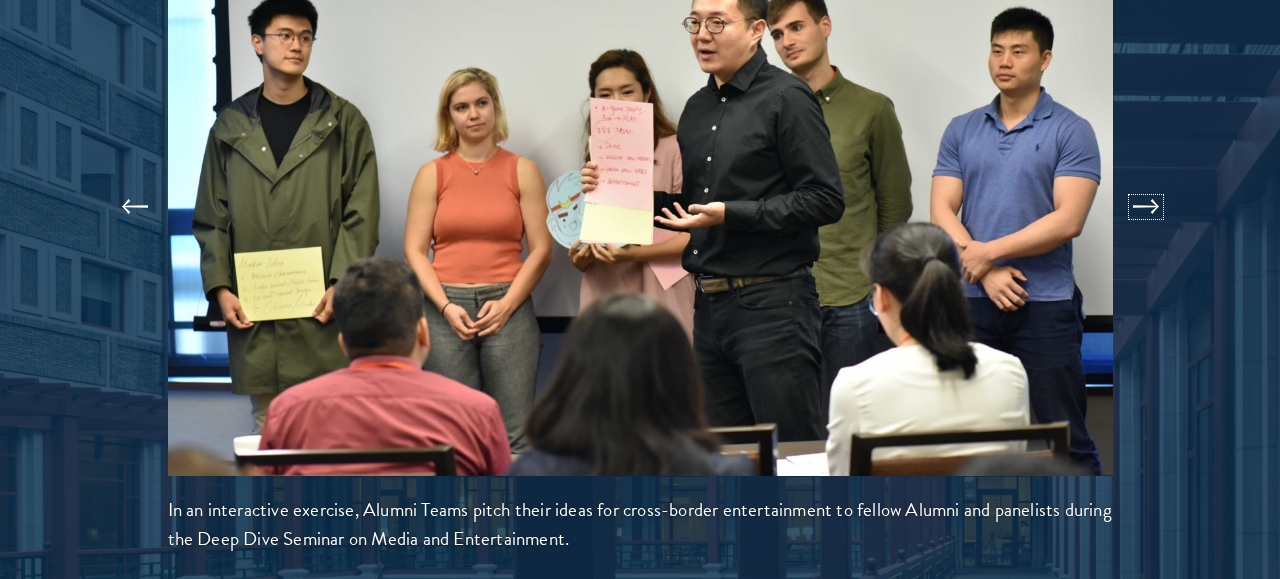 click at bounding box center [1146, 207] 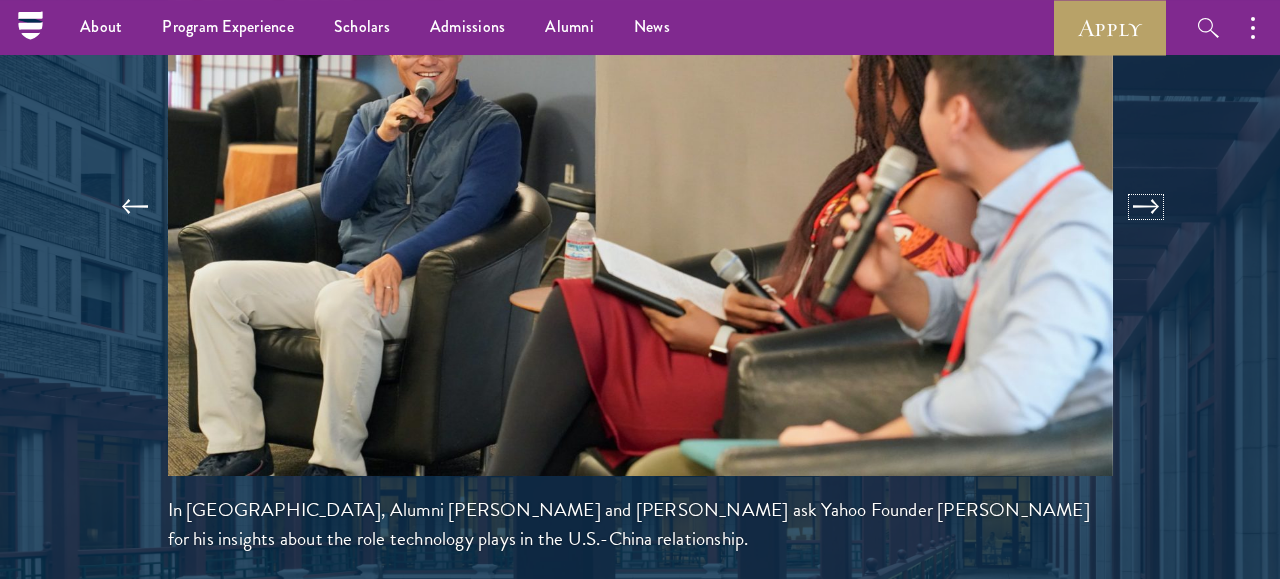 scroll, scrollTop: 4237, scrollLeft: 0, axis: vertical 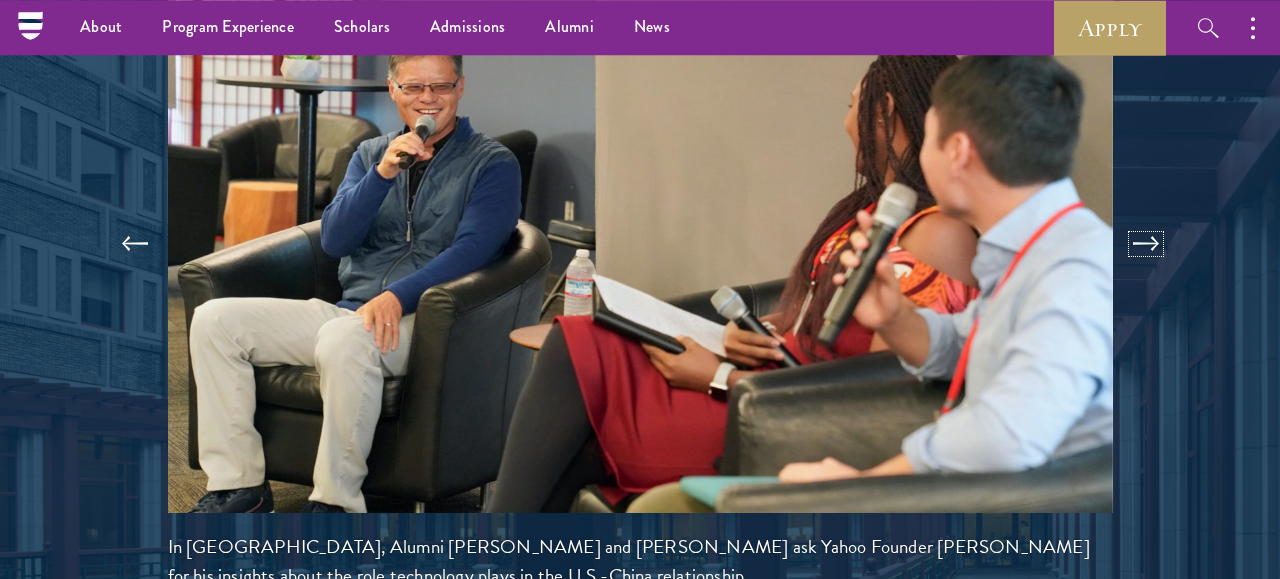 click at bounding box center (1146, 244) 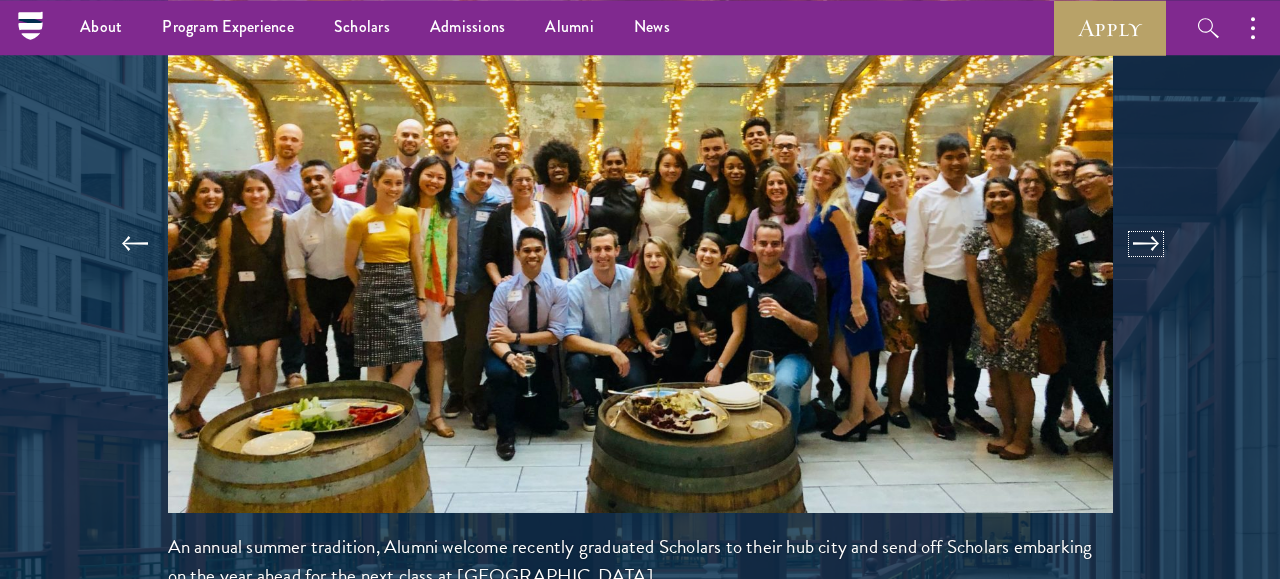 click at bounding box center [1146, 244] 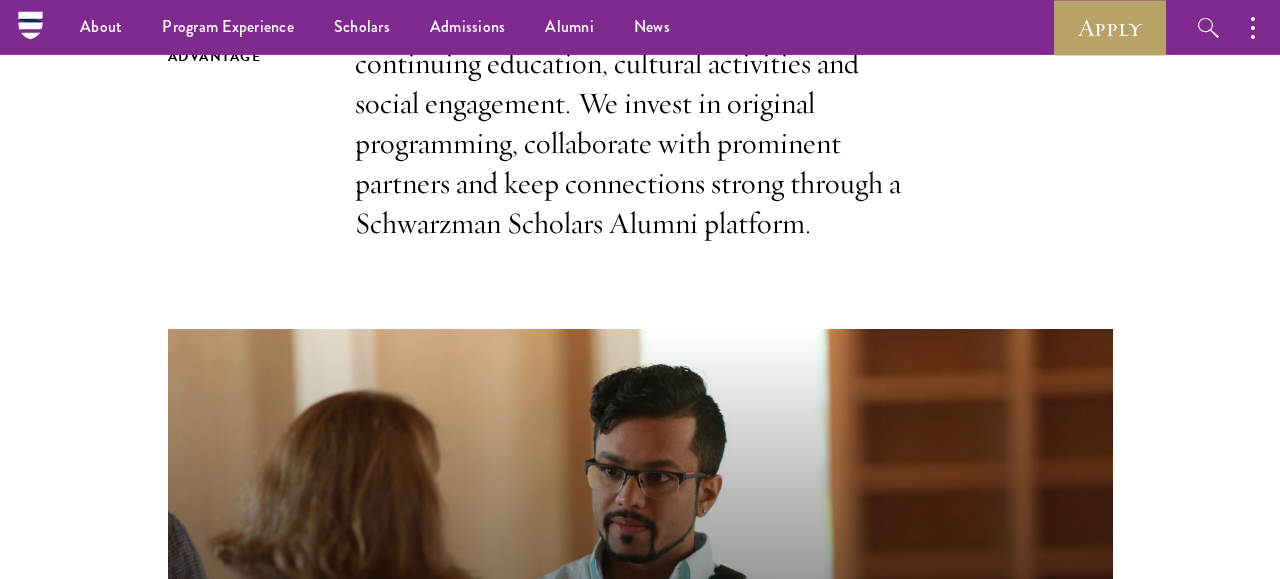 scroll, scrollTop: 869, scrollLeft: 0, axis: vertical 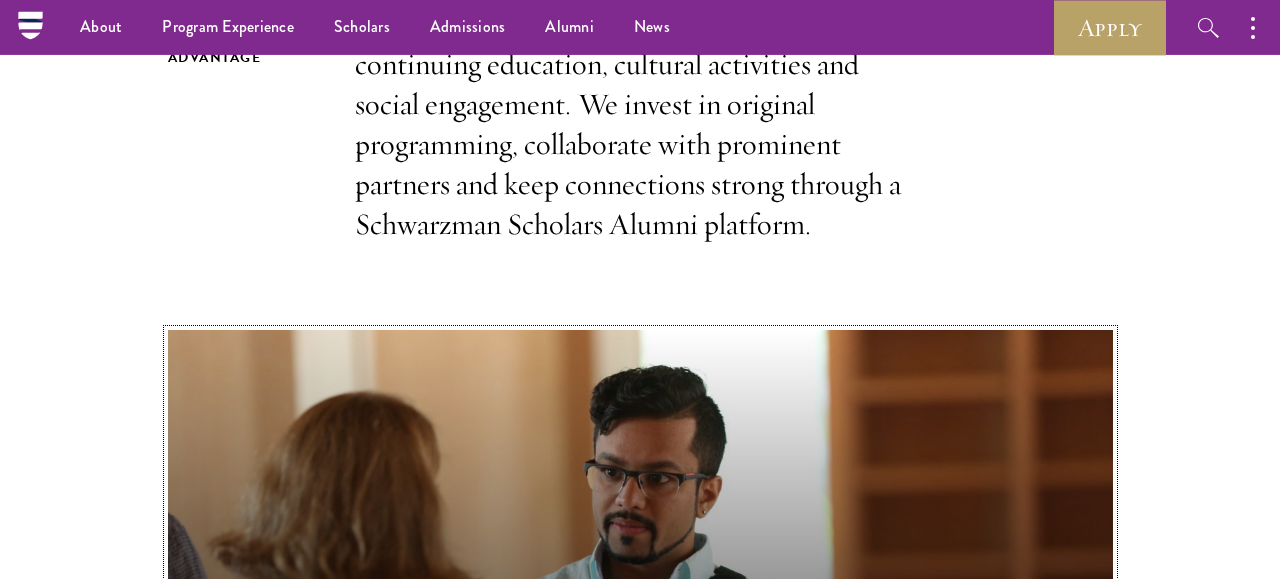 click on "Out In the World" at bounding box center [640, 596] 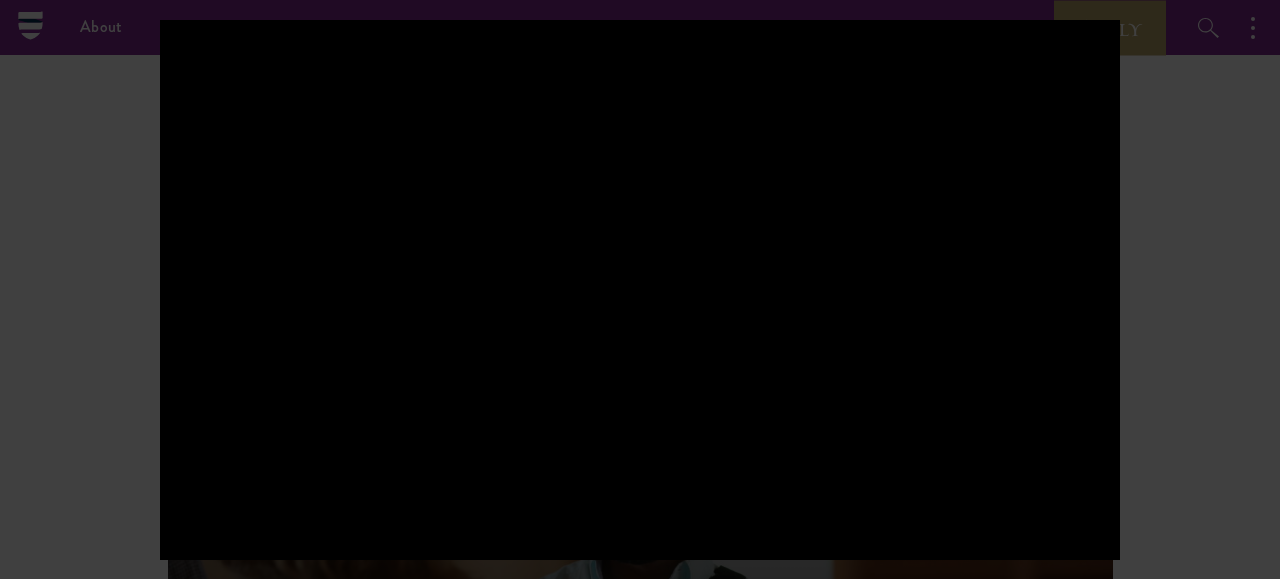 type 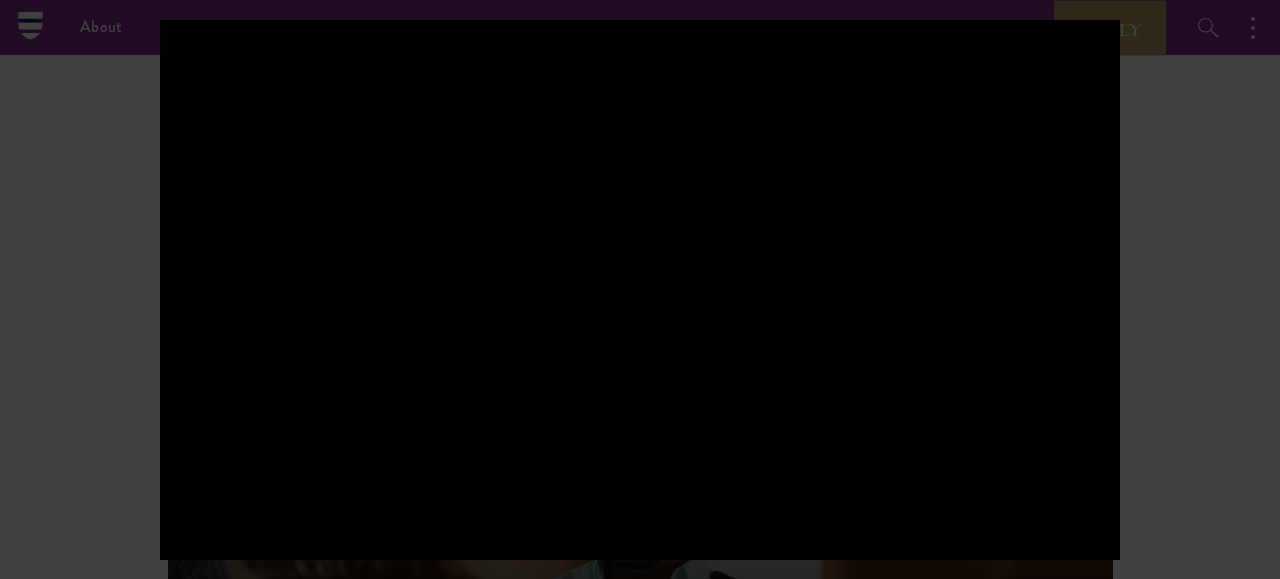 click at bounding box center (640, 289) 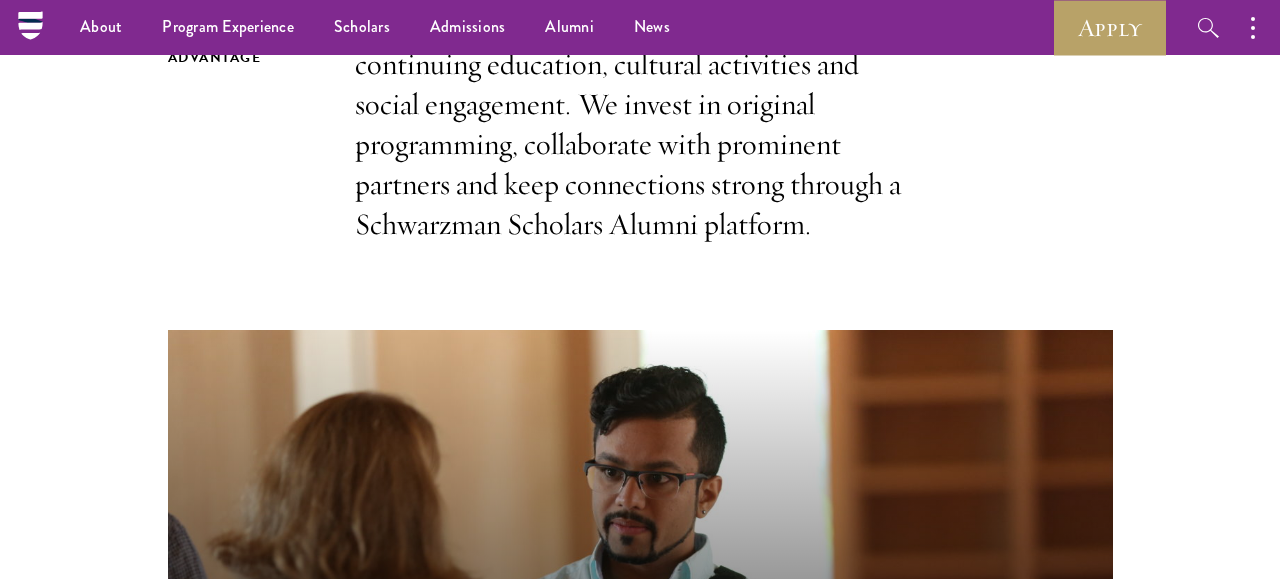 scroll, scrollTop: 0, scrollLeft: 0, axis: both 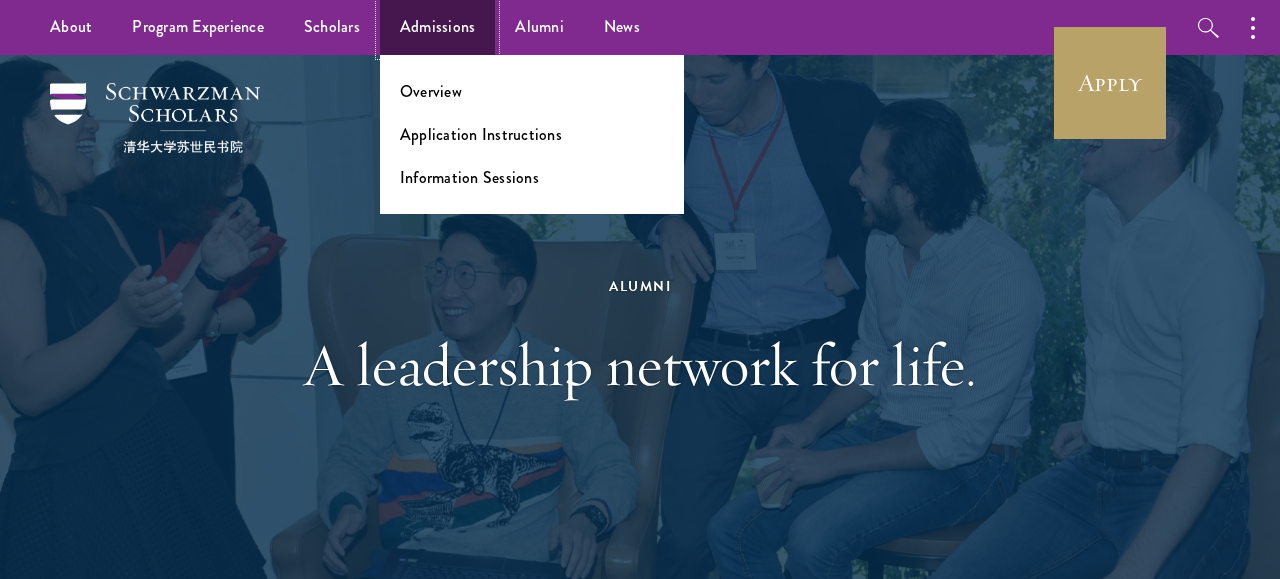 click on "Admissions" at bounding box center [438, 27] 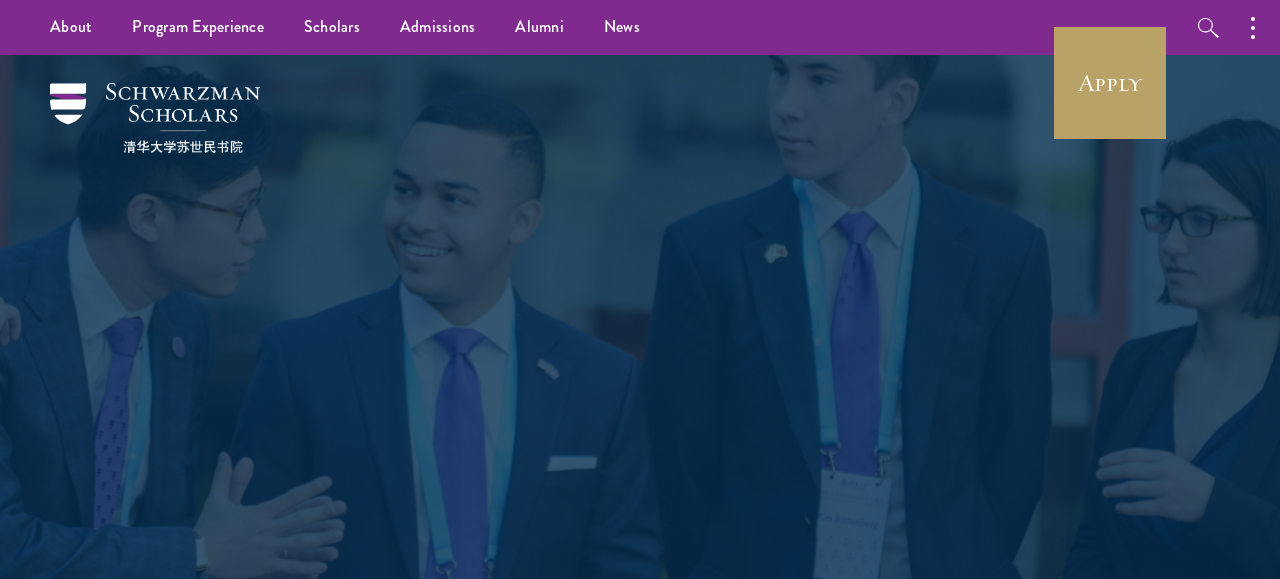 scroll, scrollTop: 0, scrollLeft: 0, axis: both 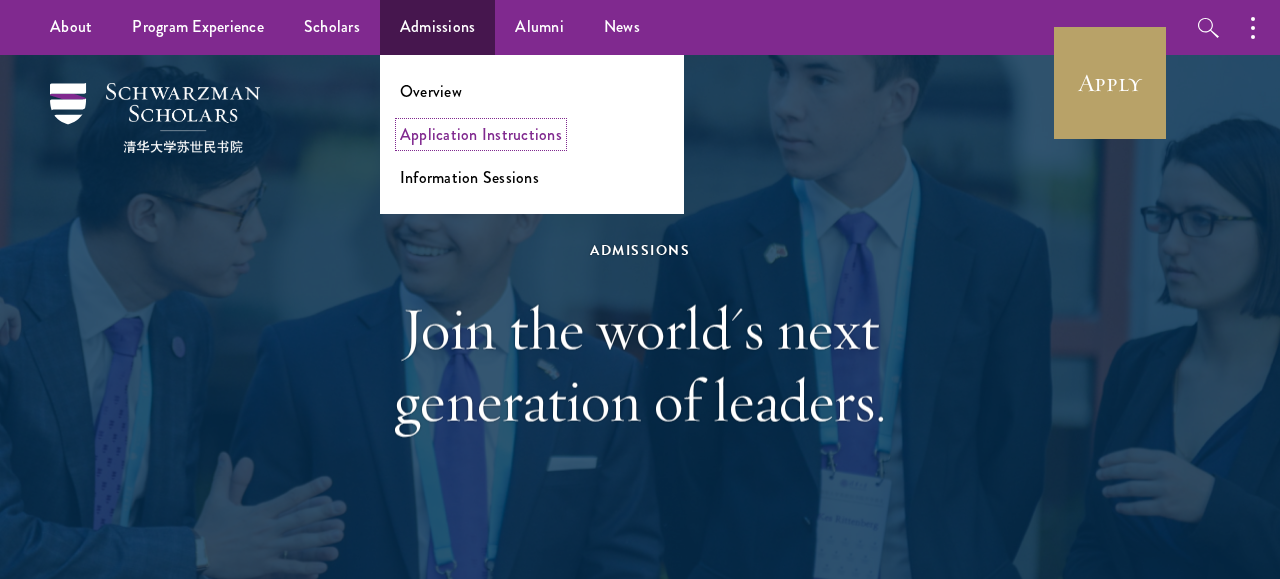 click on "Application Instructions" at bounding box center (481, 134) 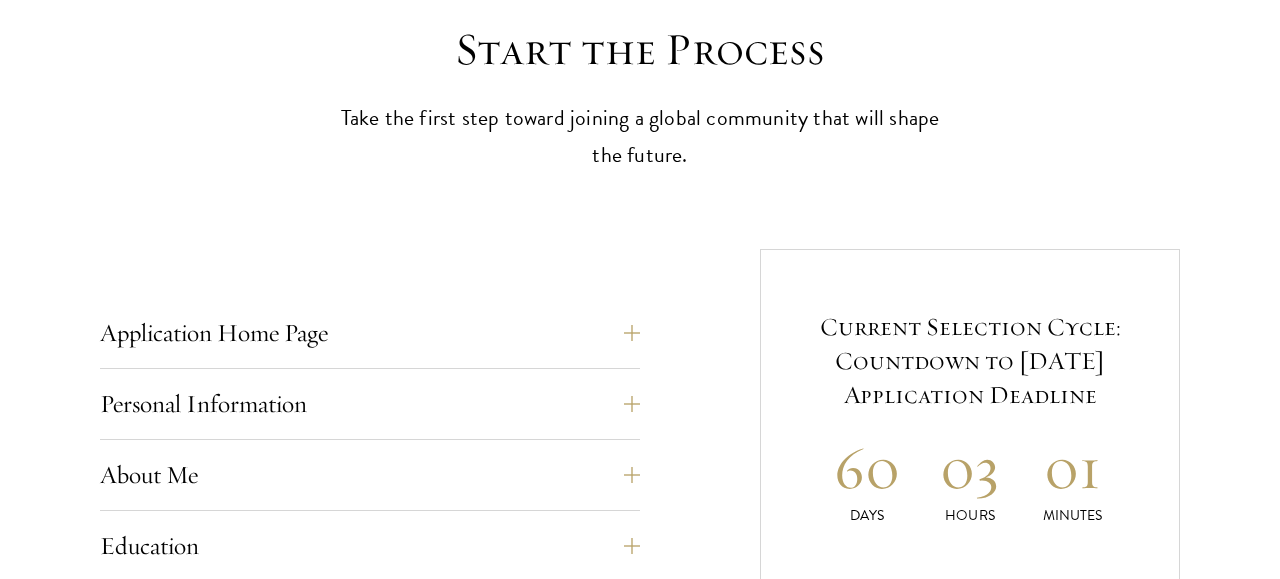 scroll, scrollTop: 560, scrollLeft: 0, axis: vertical 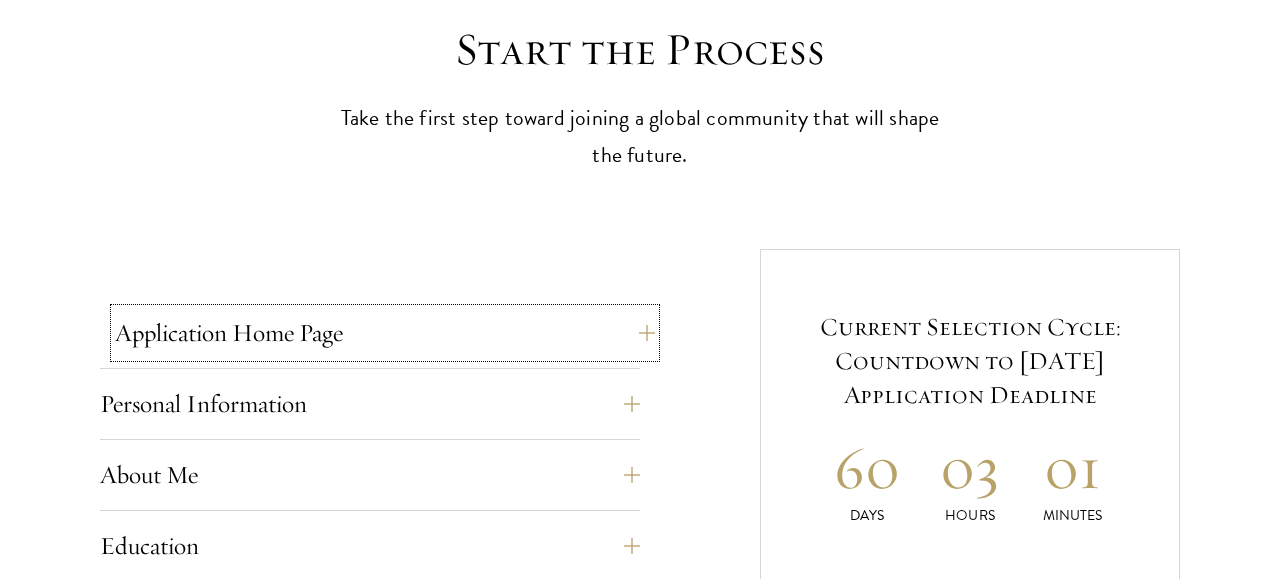 click on "Application Home Page" at bounding box center (385, 333) 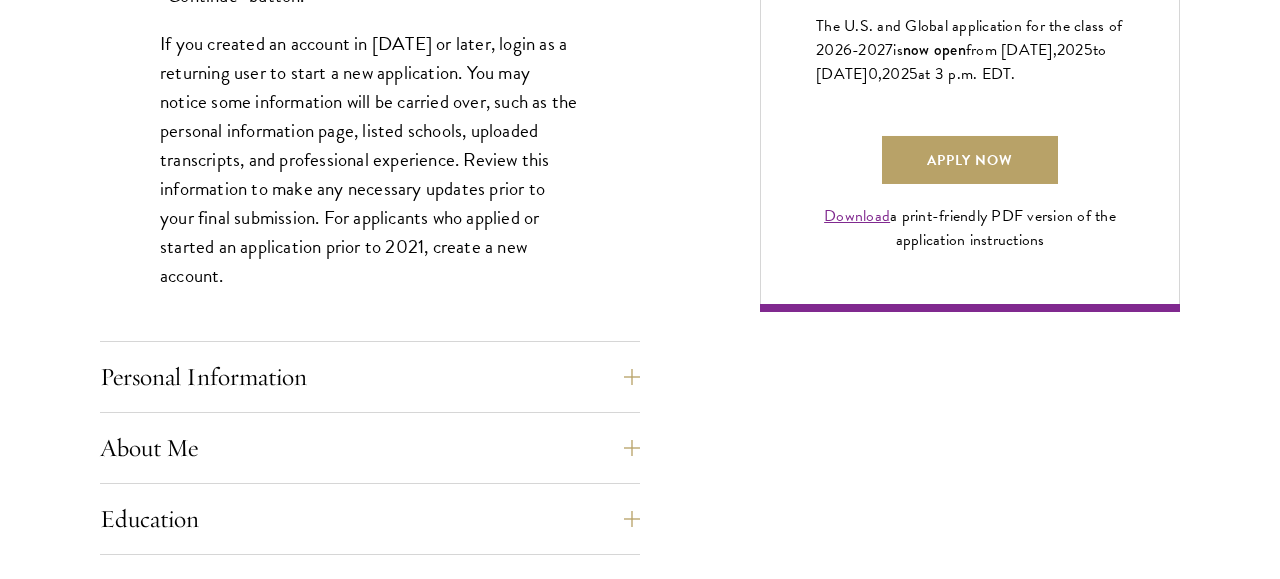 scroll, scrollTop: 1544, scrollLeft: 0, axis: vertical 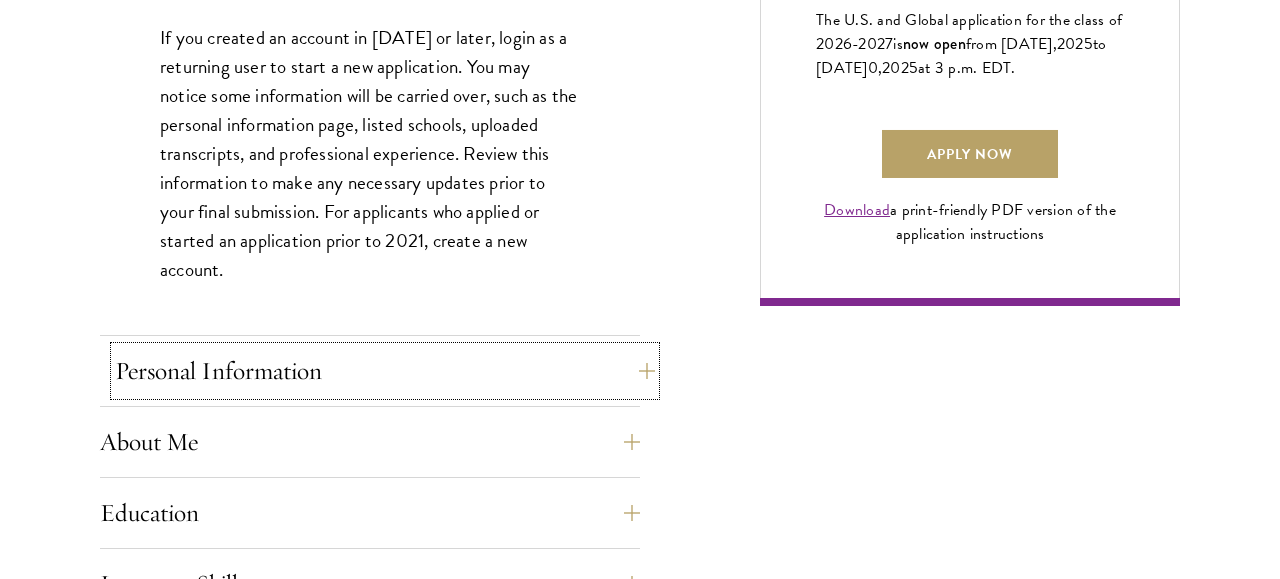 click on "Personal Information" at bounding box center [385, 371] 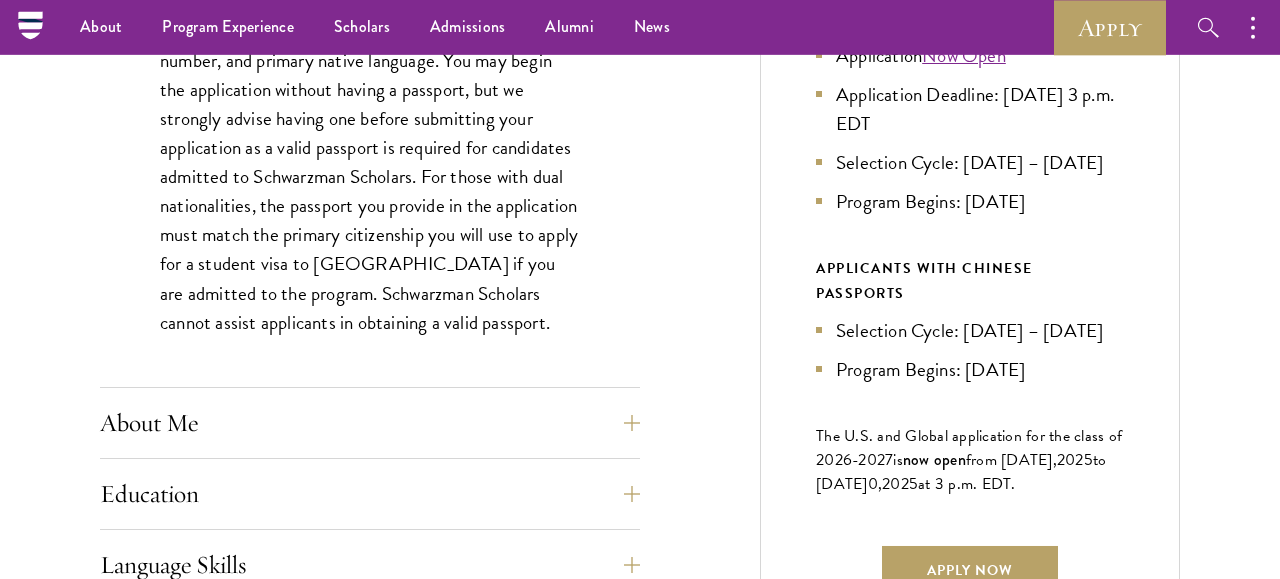 scroll, scrollTop: 1120, scrollLeft: 0, axis: vertical 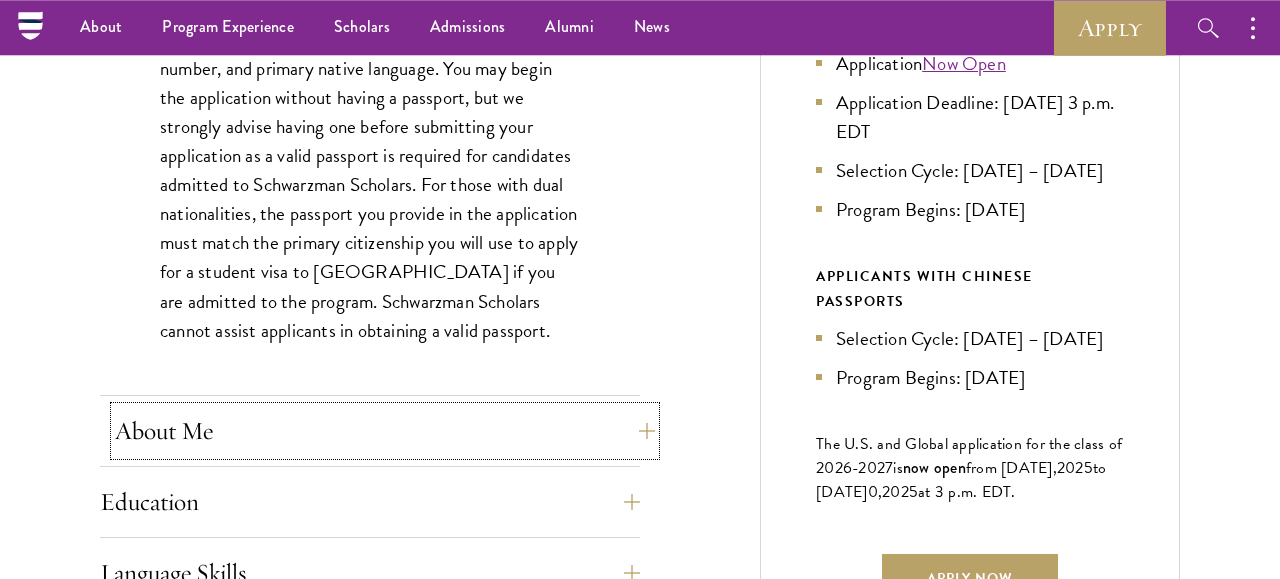 click on "About Me" at bounding box center [385, 431] 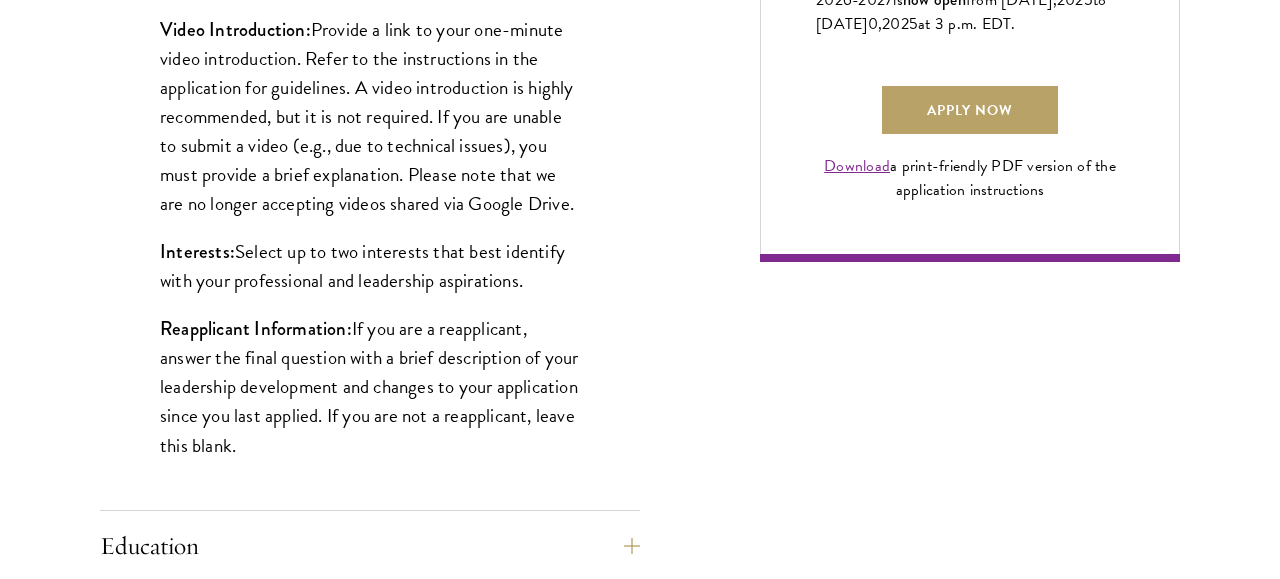 scroll, scrollTop: 1588, scrollLeft: 0, axis: vertical 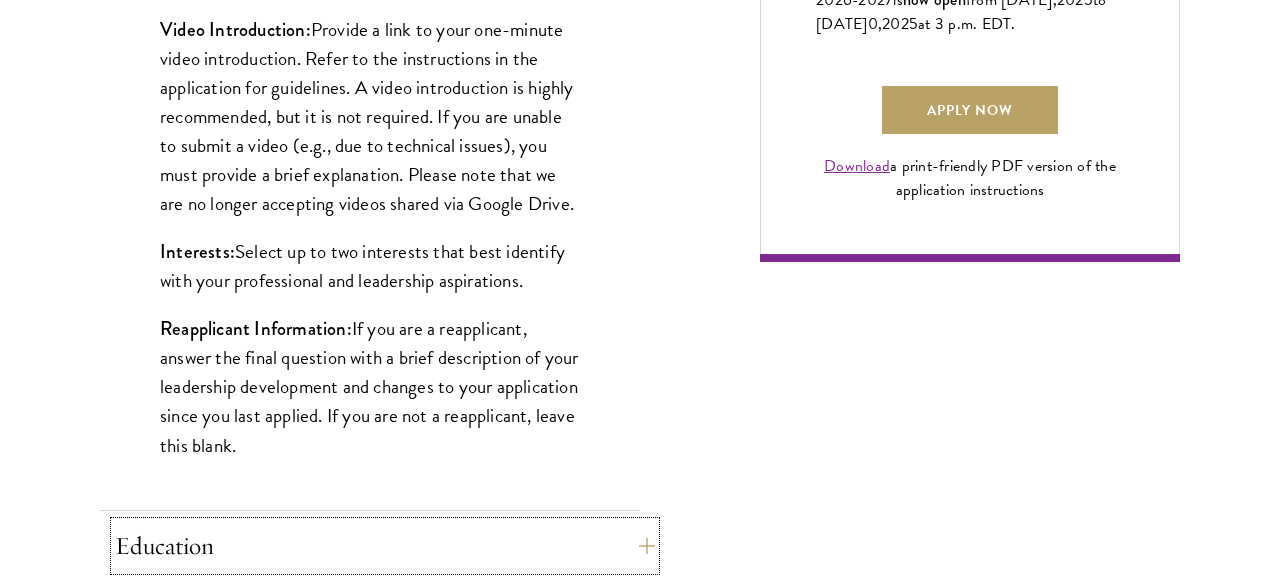 click on "Education" at bounding box center [385, 546] 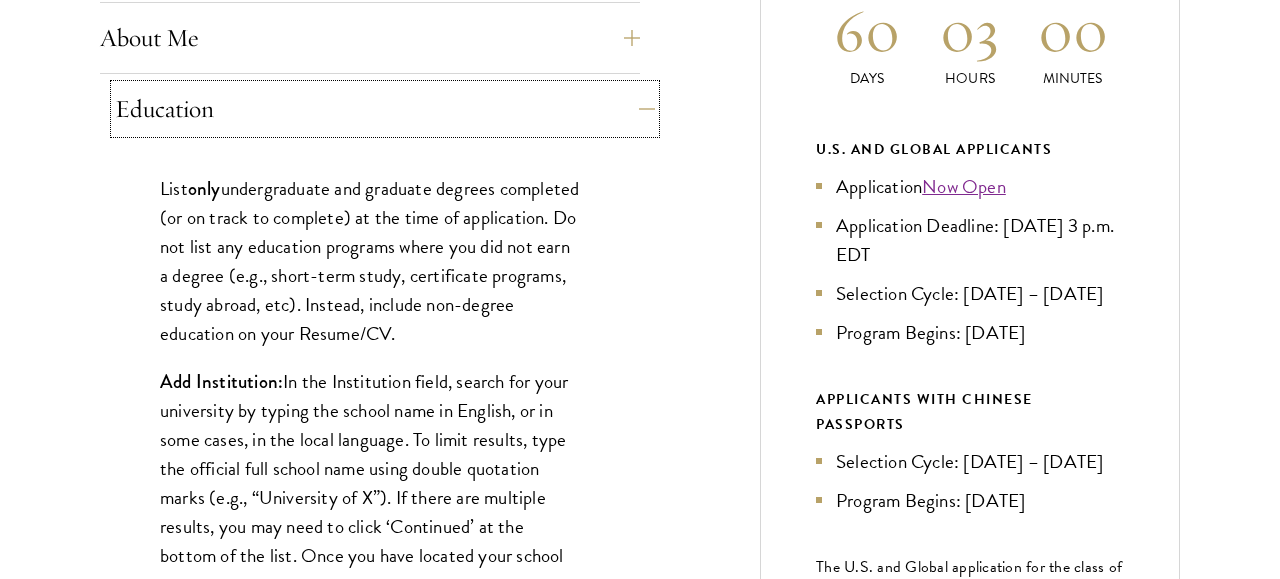 scroll, scrollTop: 998, scrollLeft: 0, axis: vertical 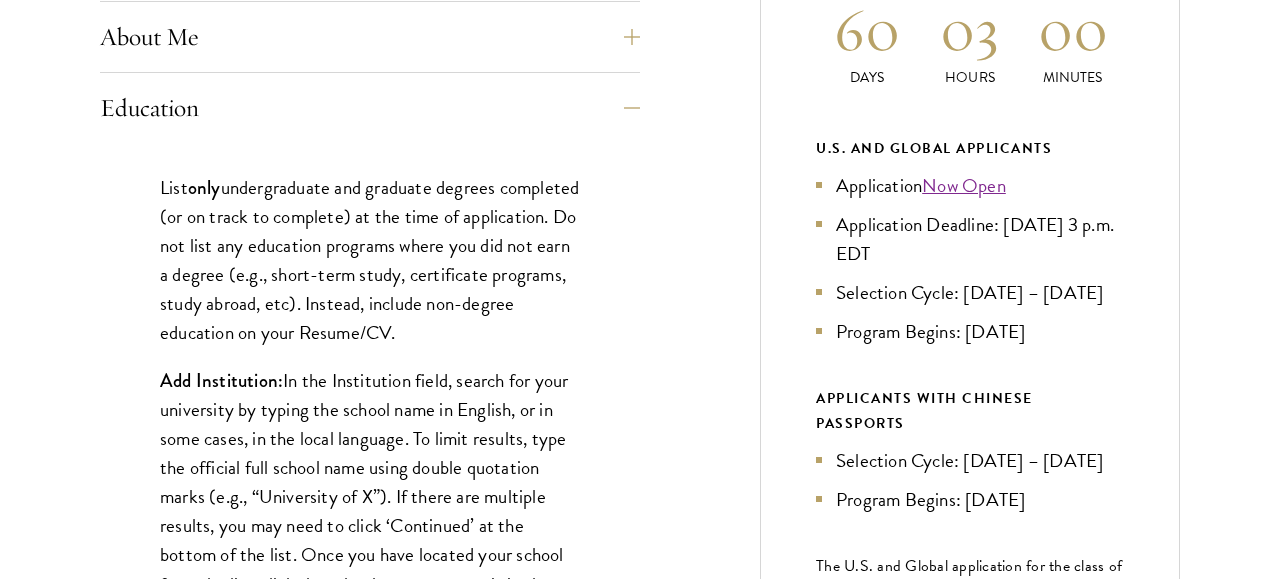 click on "List  only  undergraduate and graduate degrees completed (or on track to complete) at the time of application. Do not list any education programs where you did not earn a degree (e.g., short-term study, certificate programs, study abroad, etc). Instead, include non-degree education on your Resume/CV." at bounding box center [370, 260] 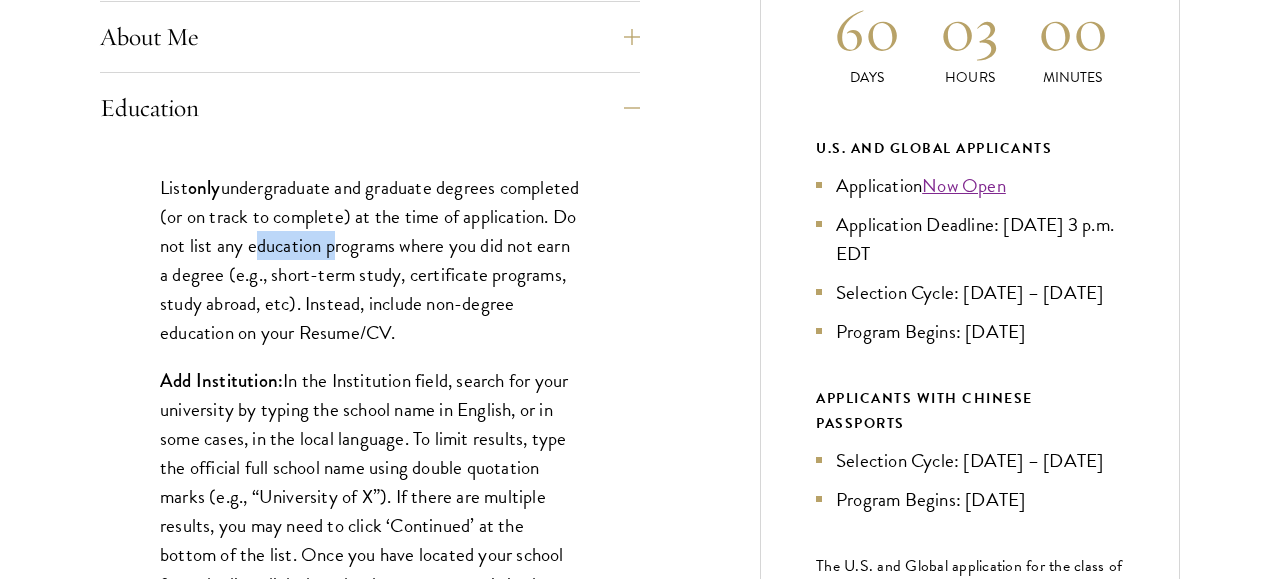 click on "List  only  undergraduate and graduate degrees completed (or on track to complete) at the time of application. Do not list any education programs where you did not earn a degree (e.g., short-term study, certificate programs, study abroad, etc). Instead, include non-degree education on your Resume/CV." at bounding box center (370, 260) 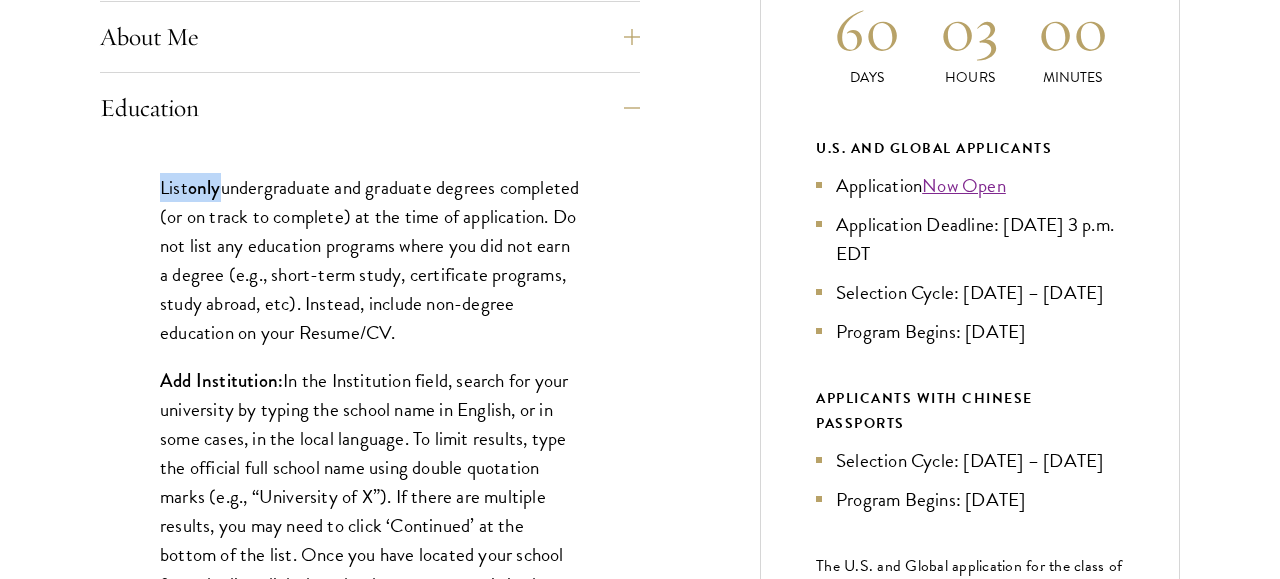 click on "List  only  undergraduate and graduate degrees completed (or on track to complete) at the time of application. Do not list any education programs where you did not earn a degree (e.g., short-term study, certificate programs, study abroad, etc). Instead, include non-degree education on your Resume/CV." at bounding box center (370, 260) 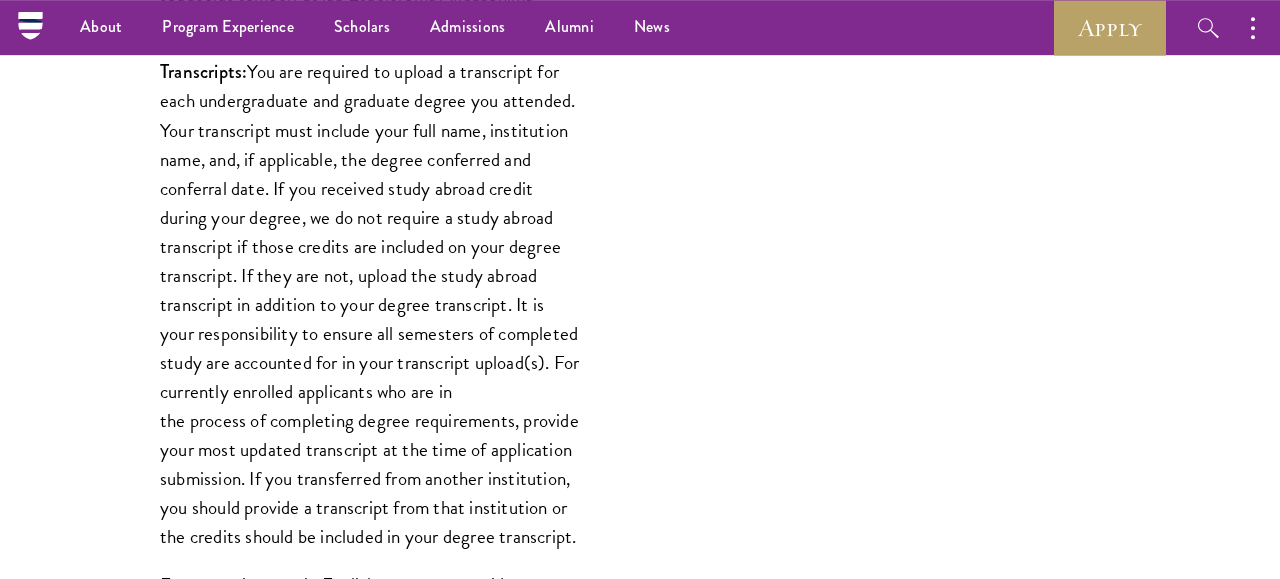 scroll, scrollTop: 2411, scrollLeft: 0, axis: vertical 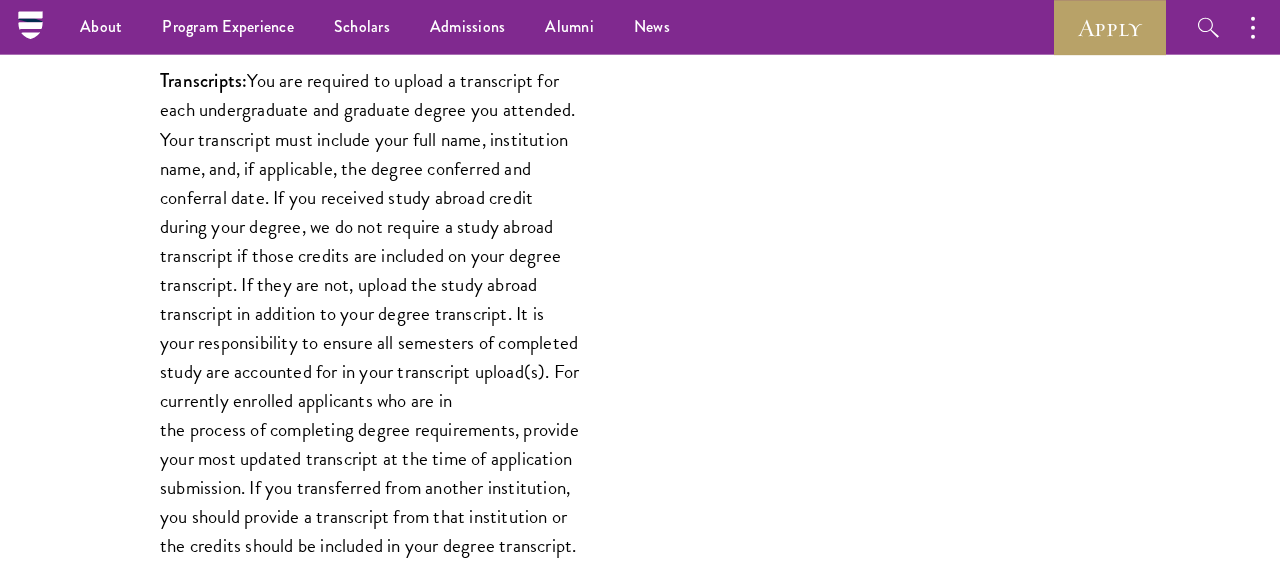 click on "Transcripts:  You are required to upload a transcript for each undergraduate and graduate degree you attended. Your transcript must include your full name, institution name, and, if applicable, the degree conferred and conferral date. If you received study abroad credit during your degree, we do not require a study abroad transcript if those credits are included on your degree transcript. If they are not, upload the study abroad transcript in addition to your degree transcript. It is your responsibility to ensure all semesters of completed study are accounted for in your transcript upload(s). For currently enrolled applicants who are in
the process of completing degree requirements, provide your most updated transcript at the time of application submission. If you transferred from another institution, you should provide a transcript from that institution or the credits should be included in your degree transcript." at bounding box center [370, 313] 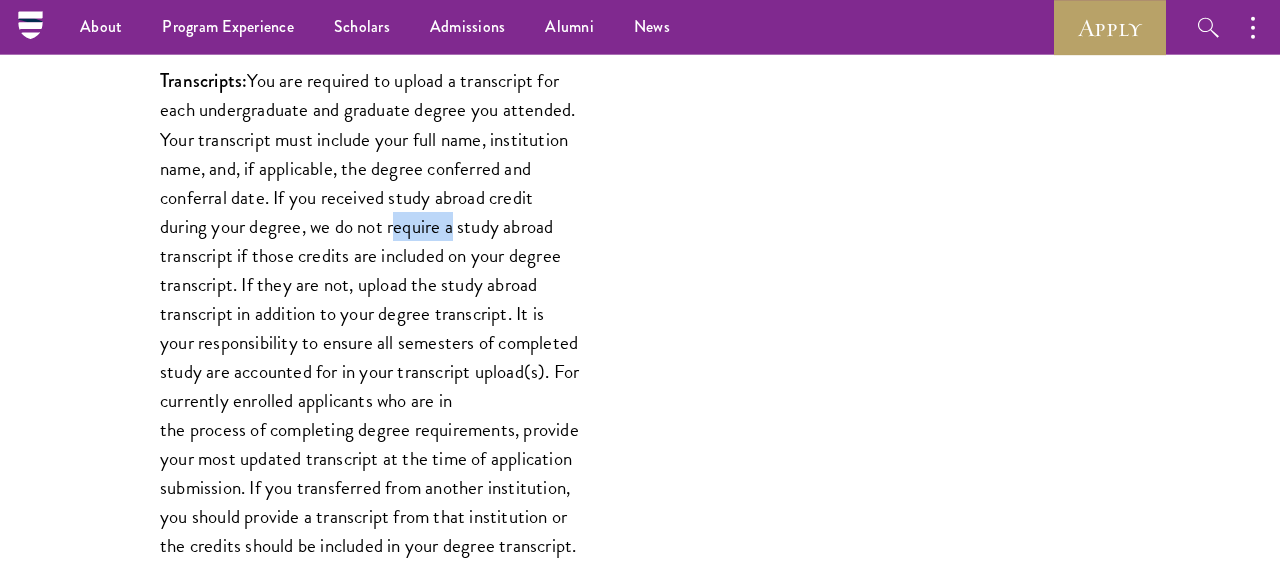 click on "Transcripts:  You are required to upload a transcript for each undergraduate and graduate degree you attended. Your transcript must include your full name, institution name, and, if applicable, the degree conferred and conferral date. If you received study abroad credit during your degree, we do not require a study abroad transcript if those credits are included on your degree transcript. If they are not, upload the study abroad transcript in addition to your degree transcript. It is your responsibility to ensure all semesters of completed study are accounted for in your transcript upload(s). For currently enrolled applicants who are in
the process of completing degree requirements, provide your most updated transcript at the time of application submission. If you transferred from another institution, you should provide a transcript from that institution or the credits should be included in your degree transcript." at bounding box center [370, 313] 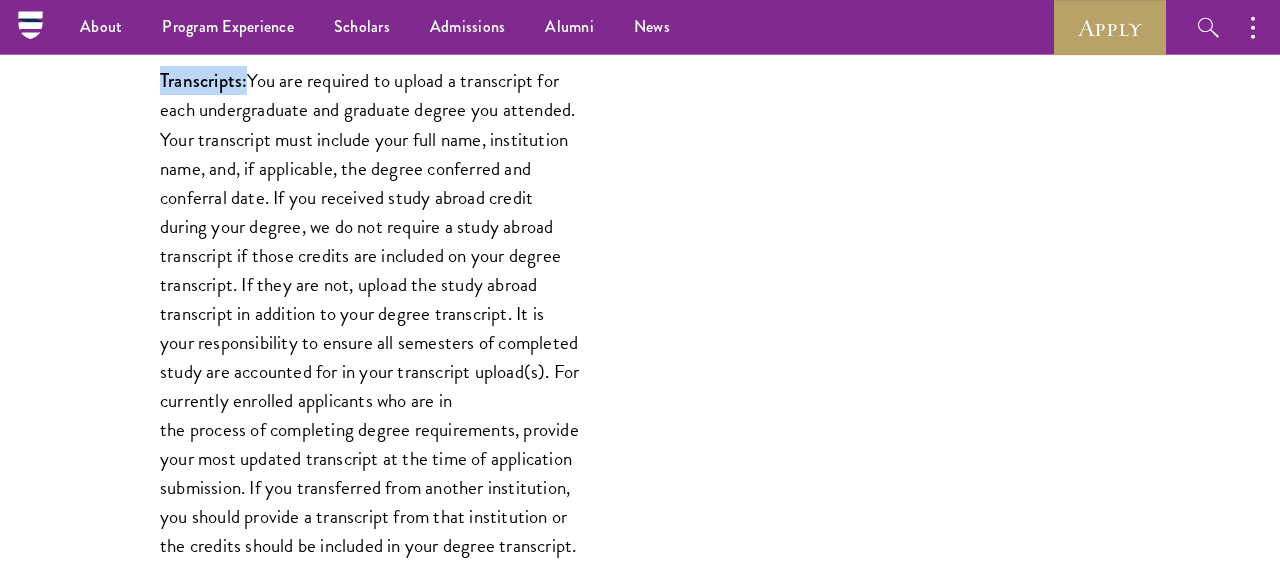 click on "Transcripts:  You are required to upload a transcript for each undergraduate and graduate degree you attended. Your transcript must include your full name, institution name, and, if applicable, the degree conferred and conferral date. If you received study abroad credit during your degree, we do not require a study abroad transcript if those credits are included on your degree transcript. If they are not, upload the study abroad transcript in addition to your degree transcript. It is your responsibility to ensure all semesters of completed study are accounted for in your transcript upload(s). For currently enrolled applicants who are in
the process of completing degree requirements, provide your most updated transcript at the time of application submission. If you transferred from another institution, you should provide a transcript from that institution or the credits should be included in your degree transcript." at bounding box center (370, 313) 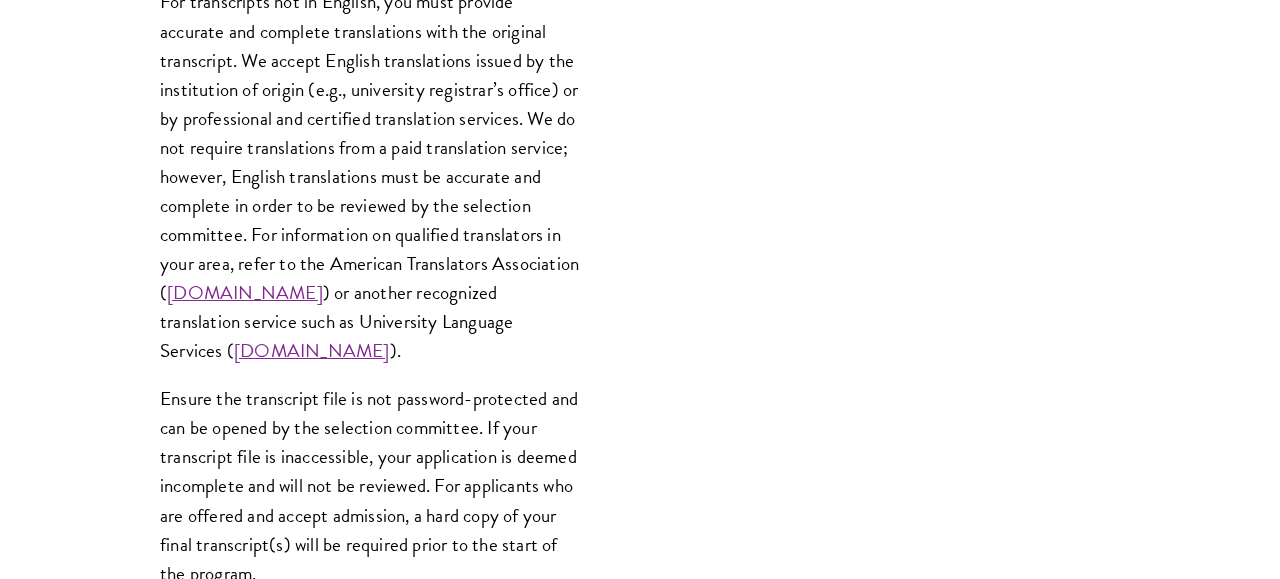 scroll, scrollTop: 3004, scrollLeft: 0, axis: vertical 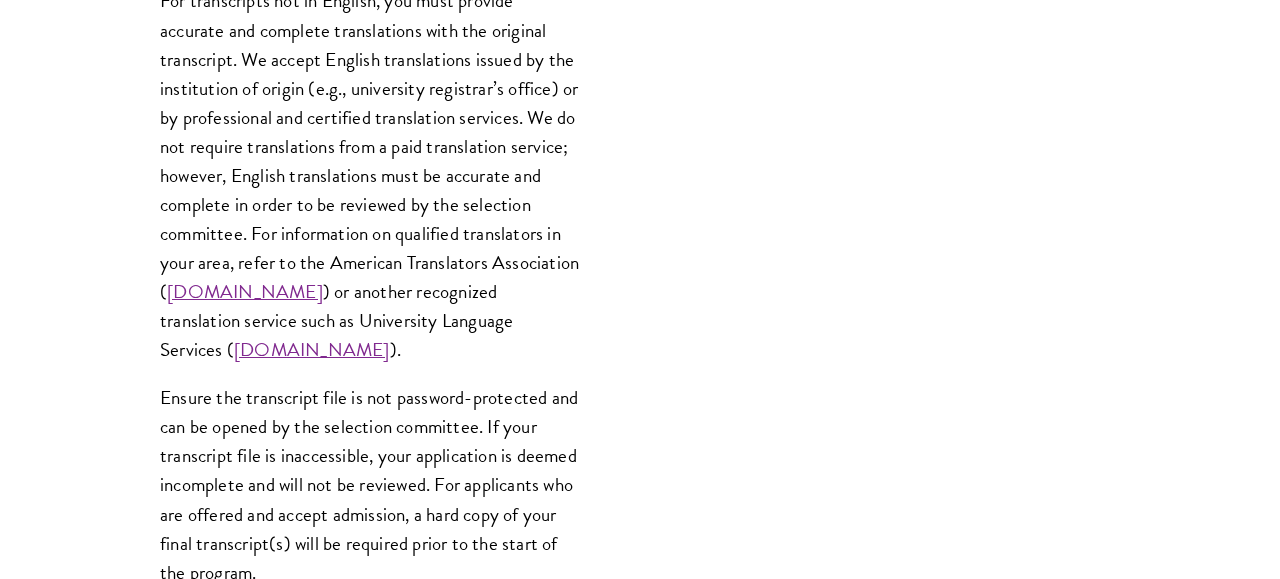 click on "For transcripts not in English, you must provide accurate and complete translations with the original transcript. We accept English translations issued by the institution of origin (e.g., university registrar’s office) or by professional and certified translation services. We do not require translations from a paid translation service; however, English translations must be accurate and complete in order to be reviewed by the selection committee. For information on qualified translators in your area, refer to the American Translators Association ( www.atanet.org ) or another recognized translation service such as University Language Services ( www.universitylanguage.com )." at bounding box center (370, 175) 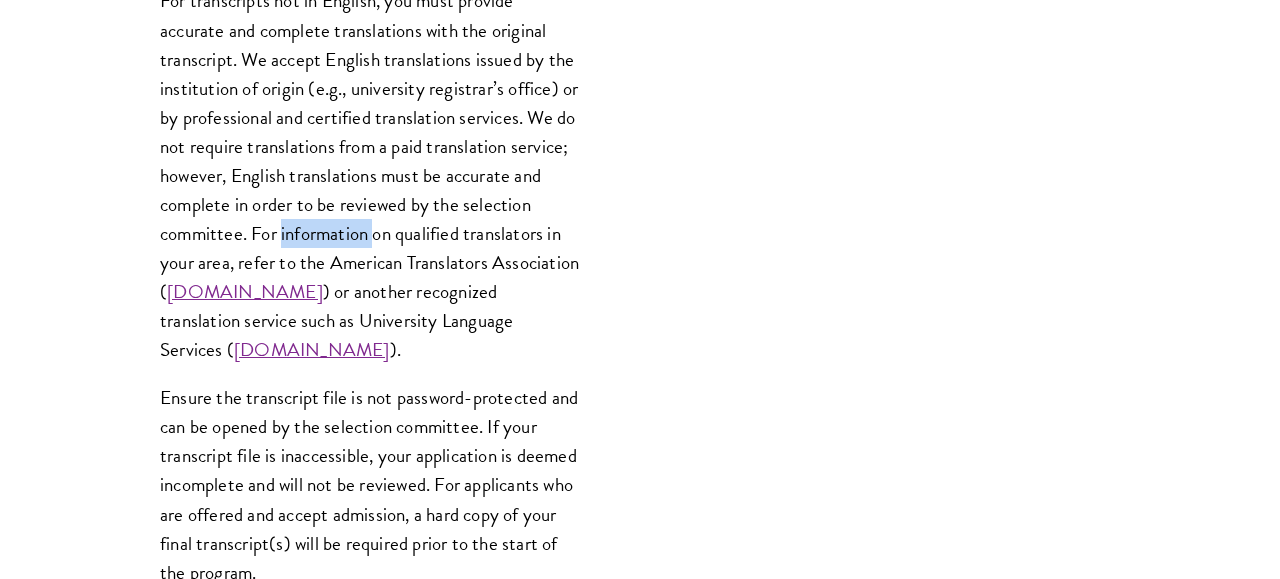 click on "For transcripts not in English, you must provide accurate and complete translations with the original transcript. We accept English translations issued by the institution of origin (e.g., university registrar’s office) or by professional and certified translation services. We do not require translations from a paid translation service; however, English translations must be accurate and complete in order to be reviewed by the selection committee. For information on qualified translators in your area, refer to the American Translators Association ( www.atanet.org ) or another recognized translation service such as University Language Services ( www.universitylanguage.com )." at bounding box center [370, 175] 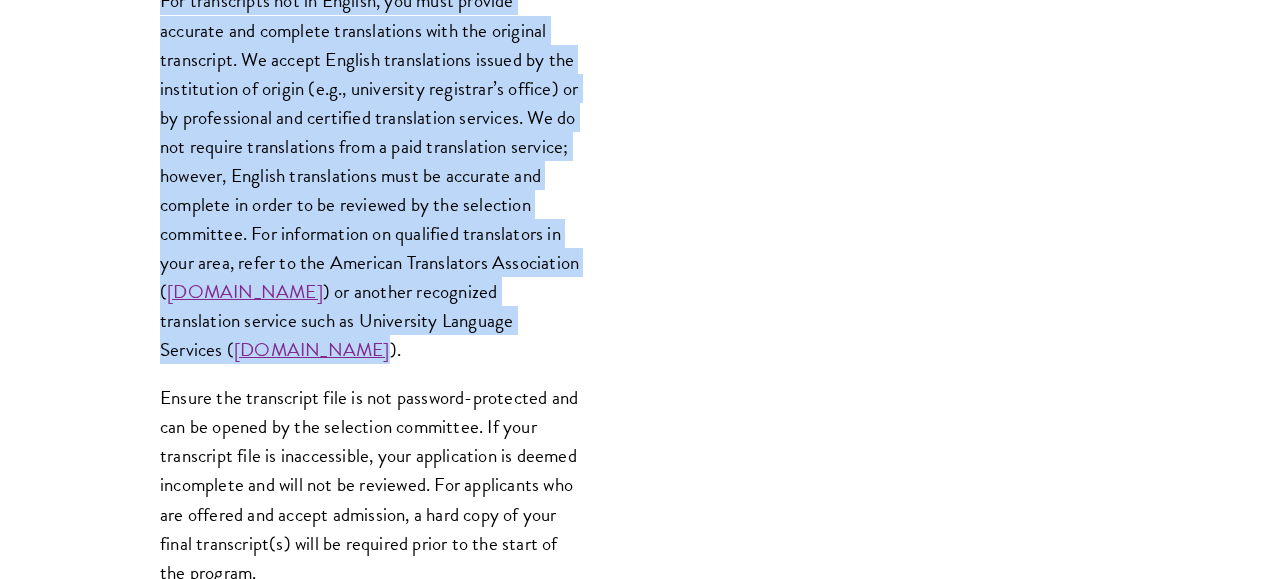 click on "For transcripts not in English, you must provide accurate and complete translations with the original transcript. We accept English translations issued by the institution of origin (e.g., university registrar’s office) or by professional and certified translation services. We do not require translations from a paid translation service; however, English translations must be accurate and complete in order to be reviewed by the selection committee. For information on qualified translators in your area, refer to the American Translators Association ( www.atanet.org ) or another recognized translation service such as University Language Services ( www.universitylanguage.com )." at bounding box center (370, 175) 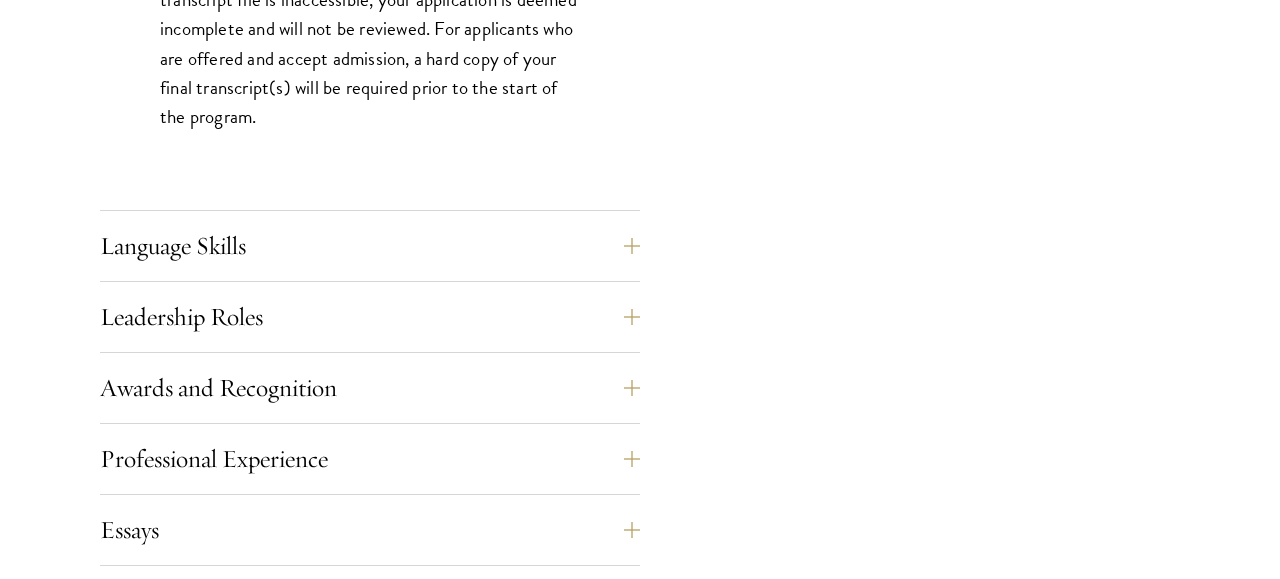 scroll, scrollTop: 3462, scrollLeft: 0, axis: vertical 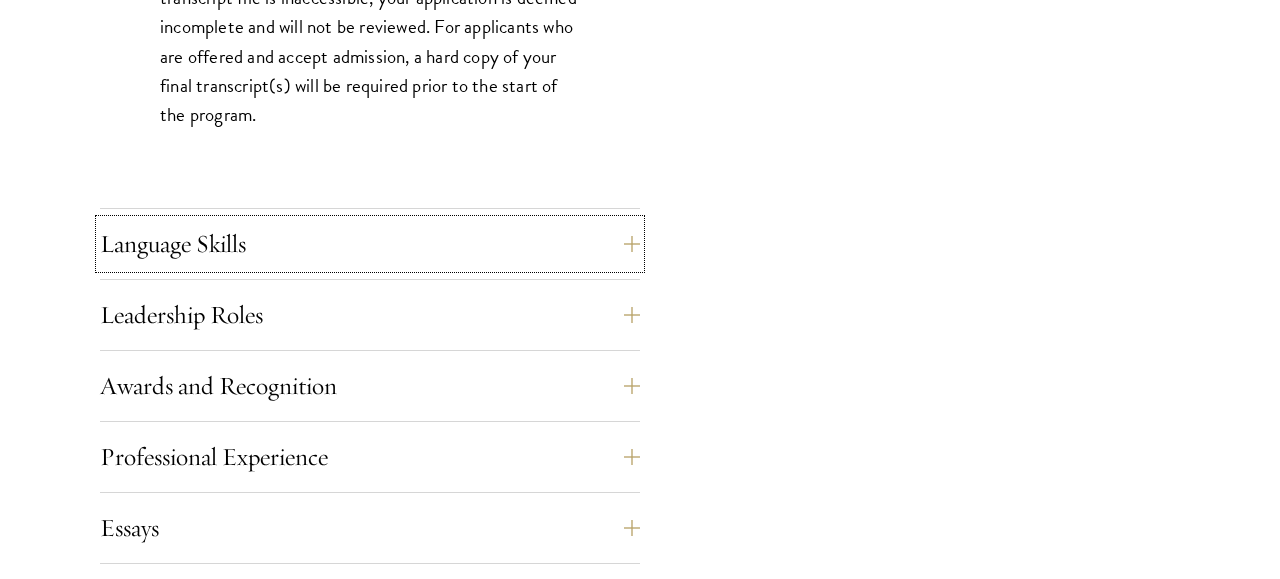 click on "Language Skills" at bounding box center (370, 244) 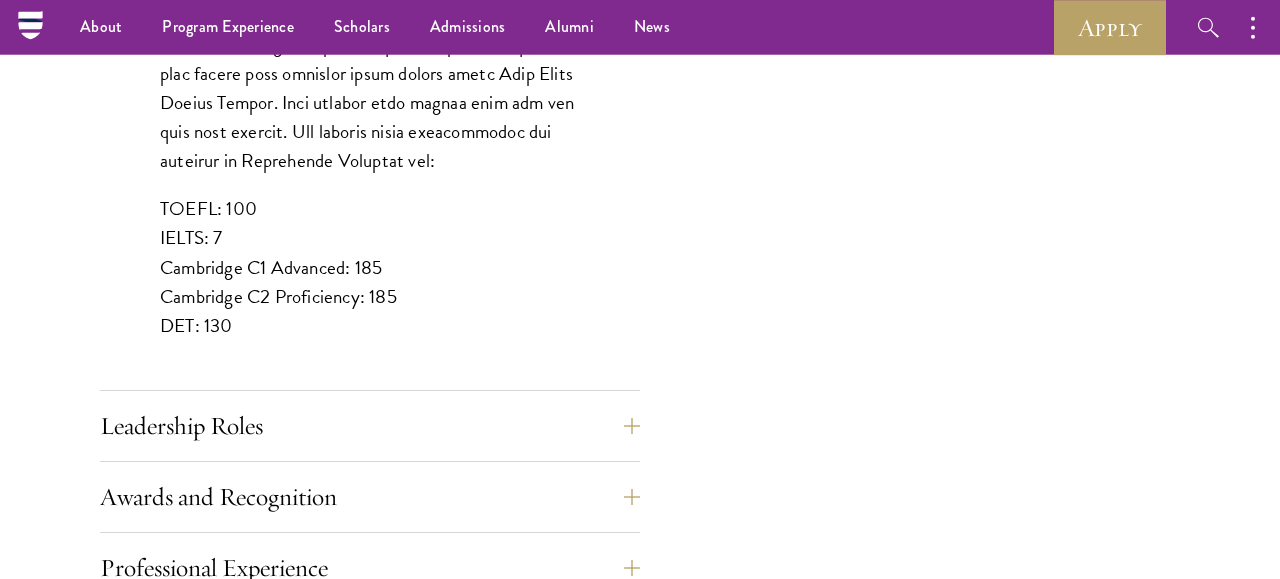 scroll, scrollTop: 1870, scrollLeft: 0, axis: vertical 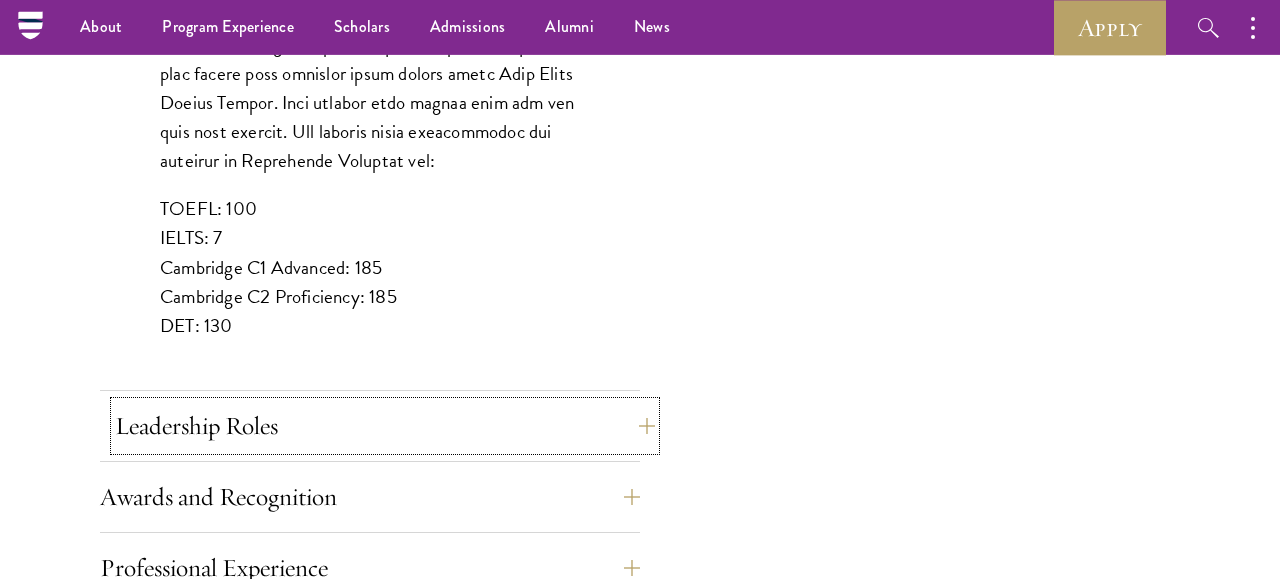click on "Leadership Roles" at bounding box center [385, 426] 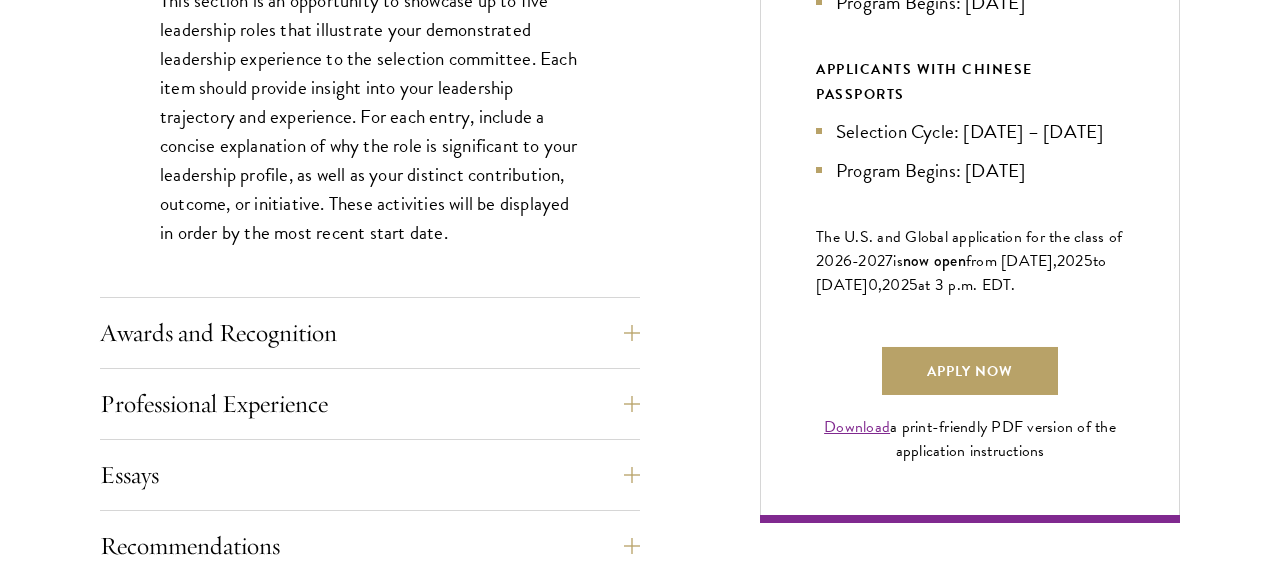 scroll, scrollTop: 1328, scrollLeft: 0, axis: vertical 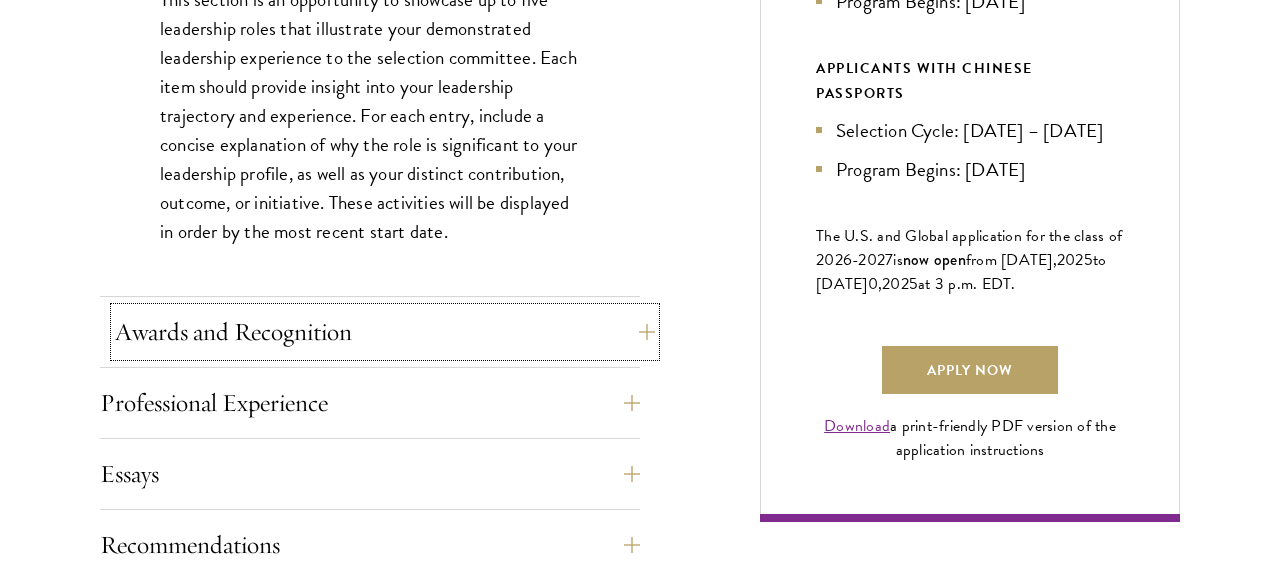 click on "Awards and Recognition" at bounding box center [385, 332] 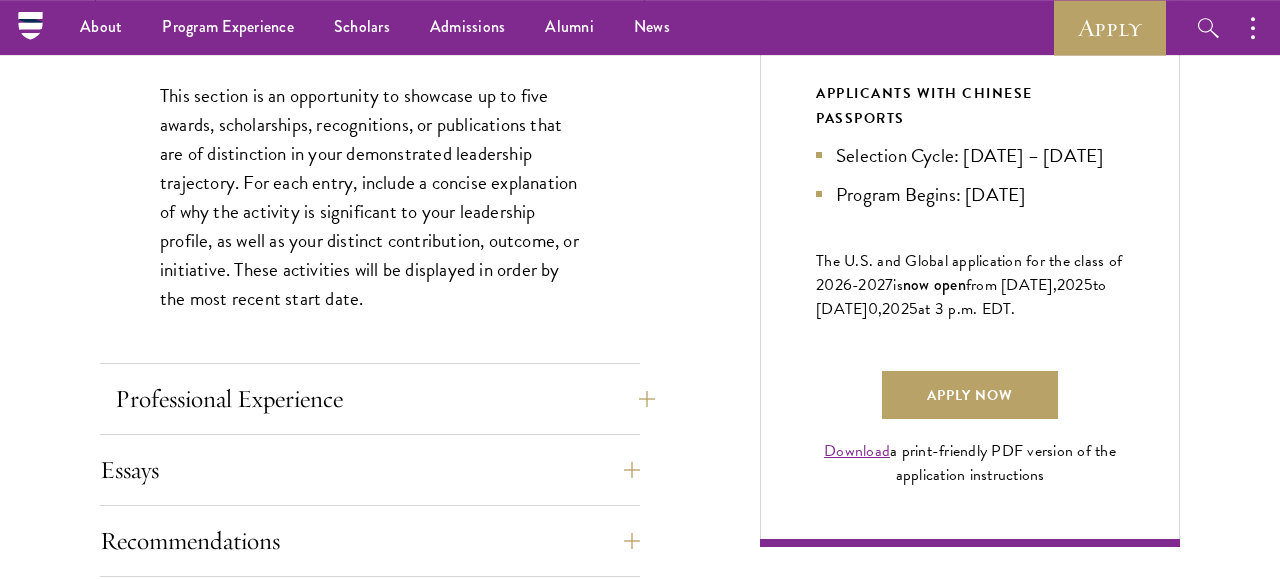 scroll, scrollTop: 1296, scrollLeft: 0, axis: vertical 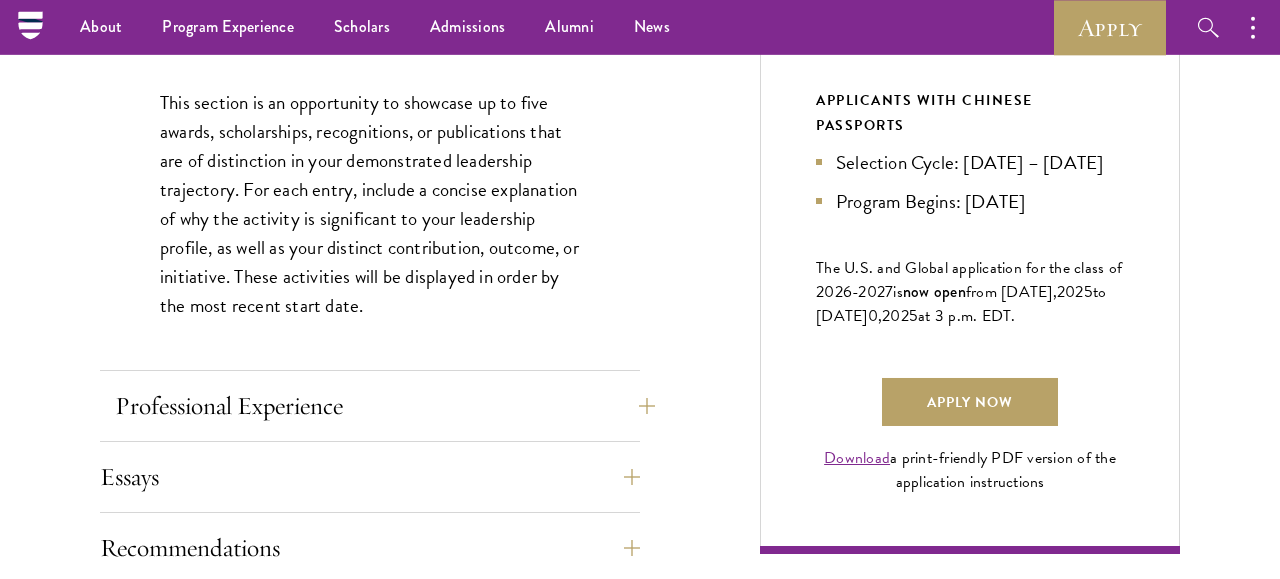 click on "Application Home Page
The online application form must be completed in English. All requirements must be submitted electronically; we do not accept materials via email or mail.
To begin, create an account to start a new application. The email address provided to create your account will be used for all correspondence about your admissions status. After creating an account, a system-generated email will be sent to you with a temporary PIN to activate your account. If you do not receive this email immediately, check your spam/junk folders. Add  admissions@schwarzmanscholars.org  to your safe senders list.
Once you have created an account, click “Start New Application” to begin your application. You do not have to complete your application in one sitting; you may access and continue your work as frequently as needed before final submission. To save your work, click on the “Continue” button.
Personal Information
About Me" at bounding box center (370, 291) 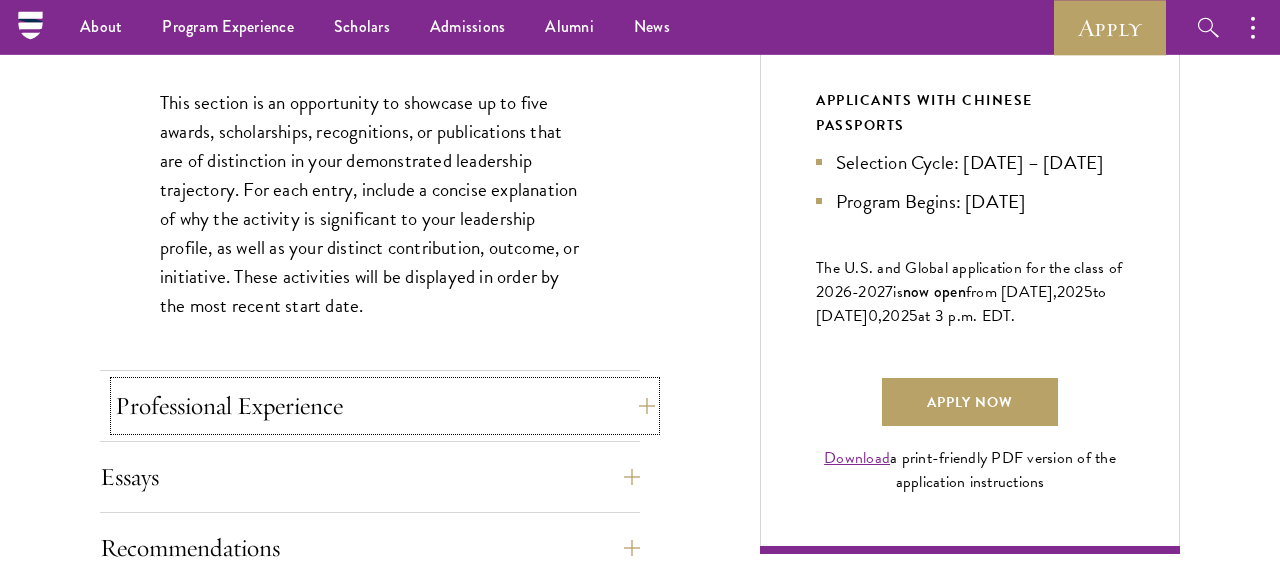 click on "Professional Experience" at bounding box center (385, 406) 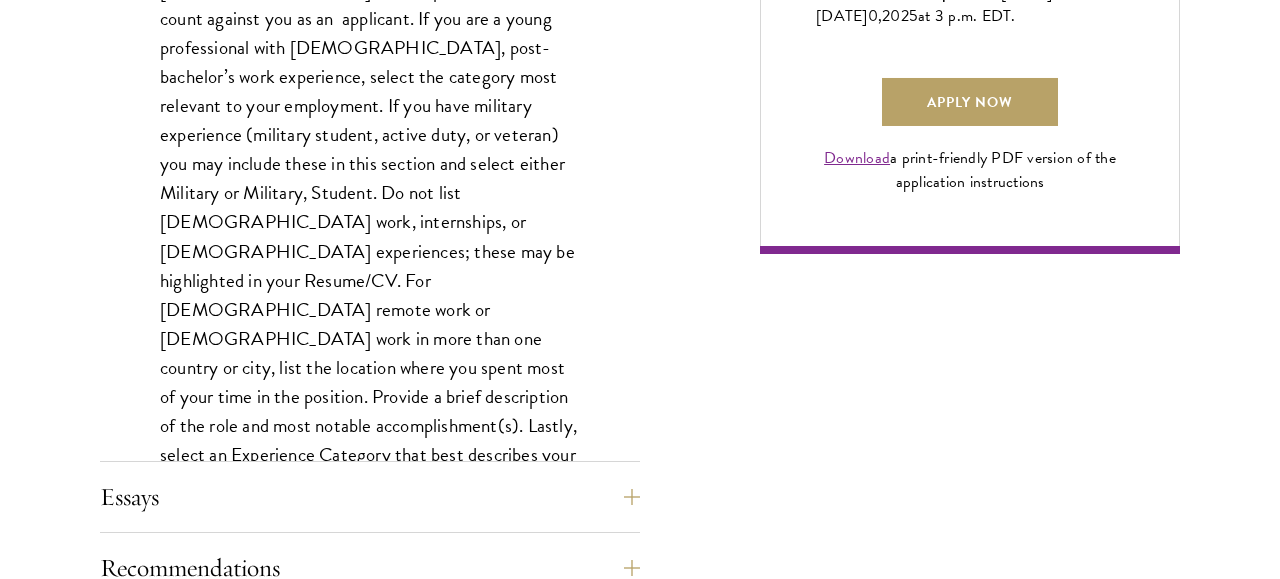 scroll, scrollTop: 1598, scrollLeft: 0, axis: vertical 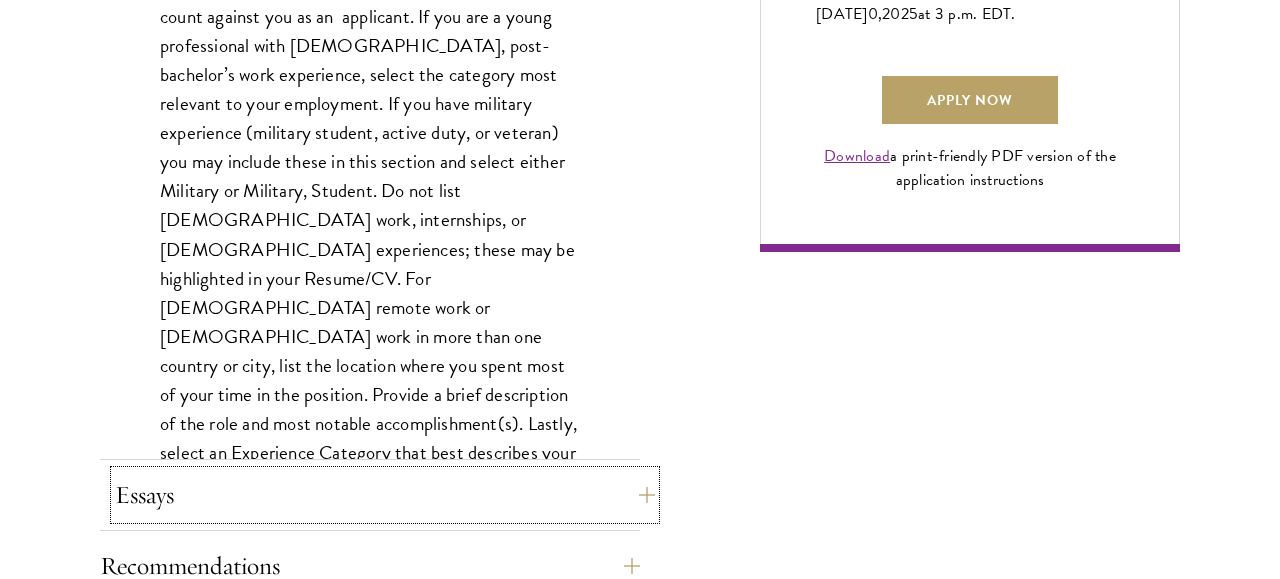 click on "Essays" at bounding box center (385, 495) 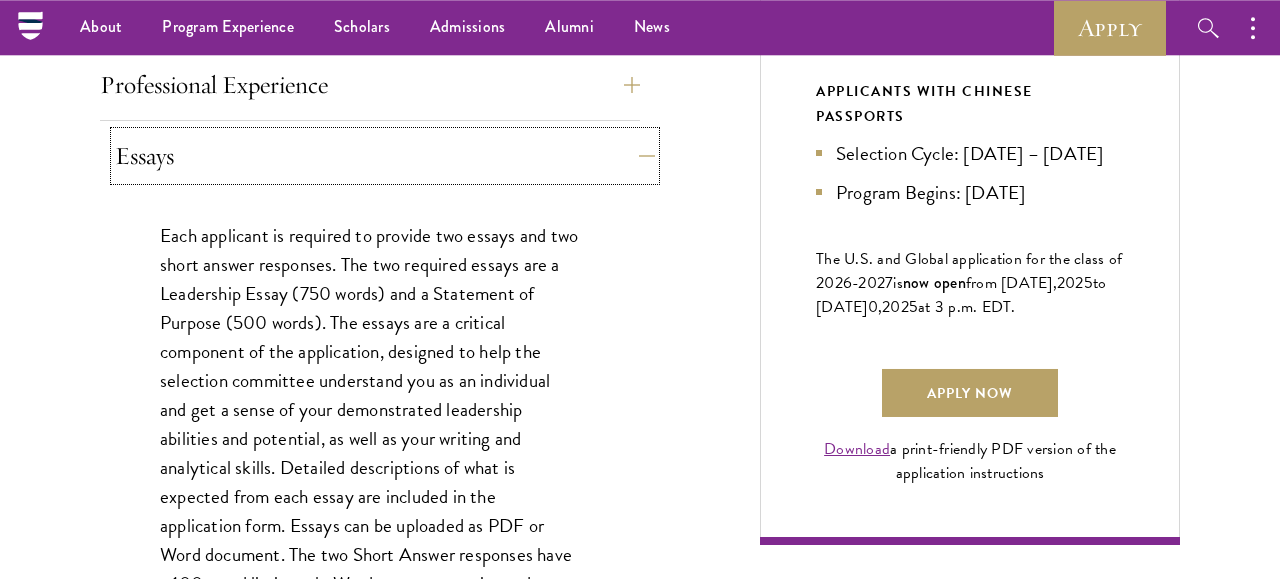 scroll, scrollTop: 1304, scrollLeft: 0, axis: vertical 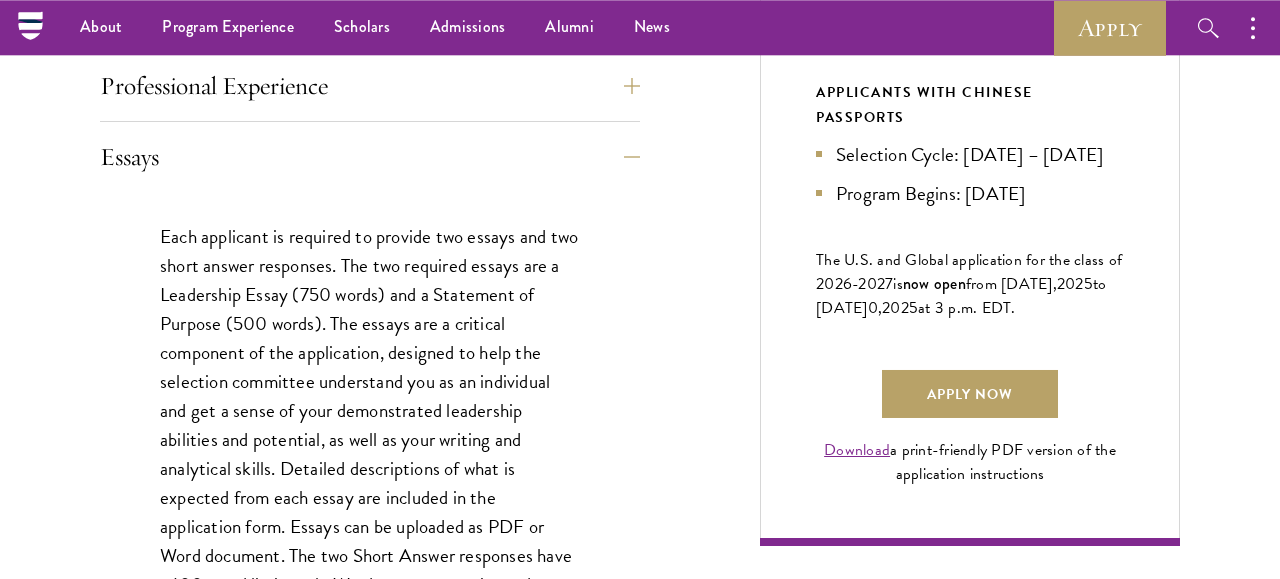 click on "Each applicant is required to provide two essays and two short answer responses. The two required essays are a Leadership Essay (750 words) and a Statement of Purpose (500 words). The essays are a critical component of the application, designed to help the selection committee understand you as an individual and get a sense of your demonstrated leadership abilities and potential, as well as your writing and analytical skills. Detailed descriptions of what is expected from each essay are included in the application form. Essays can be uploaded as PDF or Word document. The two Short Answer responses have a 100-word limit each. Word counts are strict and any essays that exceed the limits may be disqualified. Footnotes, headers, and titles all count towards an essay’s total word count. You can preview your uploaded essays at any time before submitting your application." at bounding box center [370, 469] 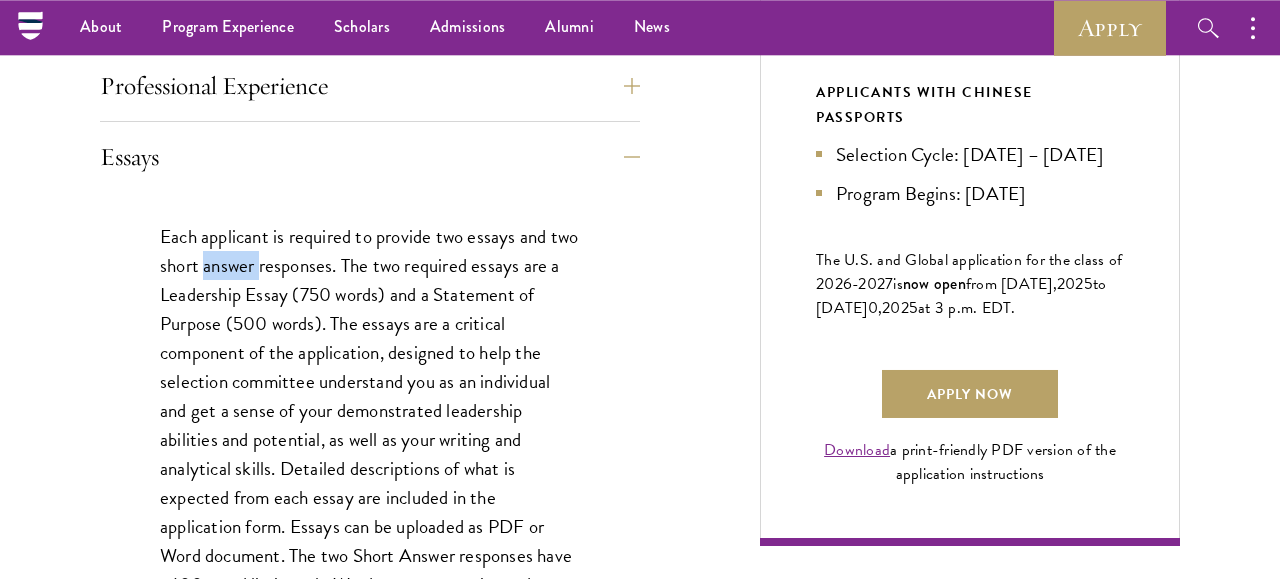 click on "Each applicant is required to provide two essays and two short answer responses. The two required essays are a Leadership Essay (750 words) and a Statement of Purpose (500 words). The essays are a critical component of the application, designed to help the selection committee understand you as an individual and get a sense of your demonstrated leadership abilities and potential, as well as your writing and analytical skills. Detailed descriptions of what is expected from each essay are included in the application form. Essays can be uploaded as PDF or Word document. The two Short Answer responses have a 100-word limit each. Word counts are strict and any essays that exceed the limits may be disqualified. Footnotes, headers, and titles all count towards an essay’s total word count. You can preview your uploaded essays at any time before submitting your application." at bounding box center (370, 469) 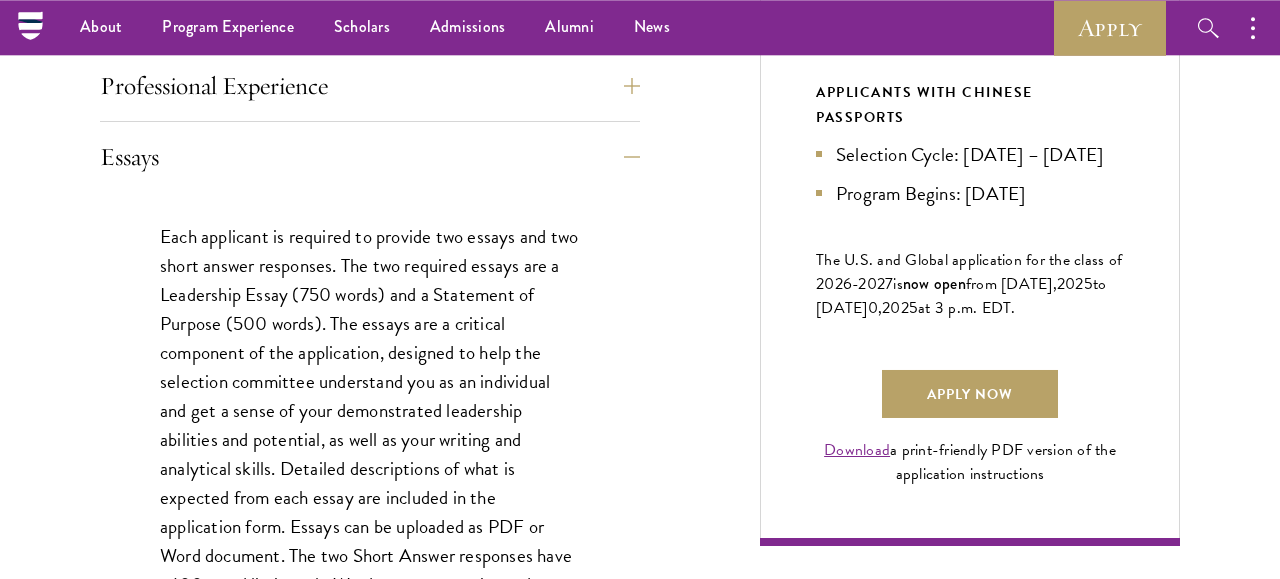 click on "Each applicant is required to provide two essays and two short answer responses. The two required essays are a Leadership Essay (750 words) and a Statement of Purpose (500 words). The essays are a critical component of the application, designed to help the selection committee understand you as an individual and get a sense of your demonstrated leadership abilities and potential, as well as your writing and analytical skills. Detailed descriptions of what is expected from each essay are included in the application form. Essays can be uploaded as PDF or Word document. The two Short Answer responses have a 100-word limit each. Word counts are strict and any essays that exceed the limits may be disqualified. Footnotes, headers, and titles all count towards an essay’s total word count. You can preview your uploaded essays at any time before submitting your application." at bounding box center (370, 469) 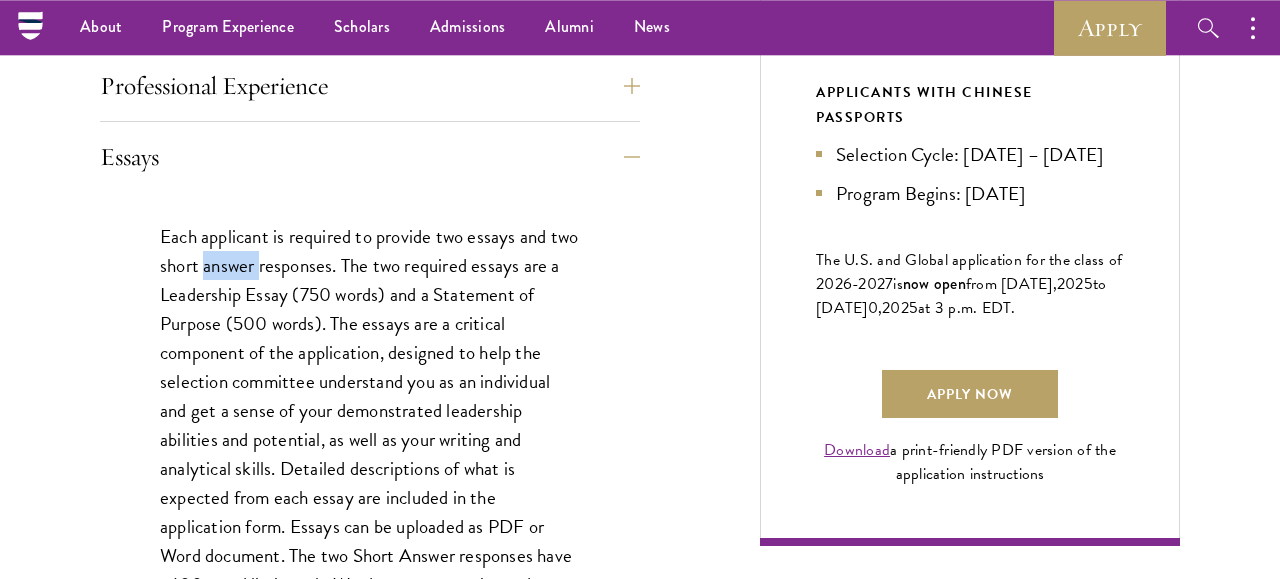click on "Each applicant is required to provide two essays and two short answer responses. The two required essays are a Leadership Essay (750 words) and a Statement of Purpose (500 words). The essays are a critical component of the application, designed to help the selection committee understand you as an individual and get a sense of your demonstrated leadership abilities and potential, as well as your writing and analytical skills. Detailed descriptions of what is expected from each essay are included in the application form. Essays can be uploaded as PDF or Word document. The two Short Answer responses have a 100-word limit each. Word counts are strict and any essays that exceed the limits may be disqualified. Footnotes, headers, and titles all count towards an essay’s total word count. You can preview your uploaded essays at any time before submitting your application." at bounding box center [370, 469] 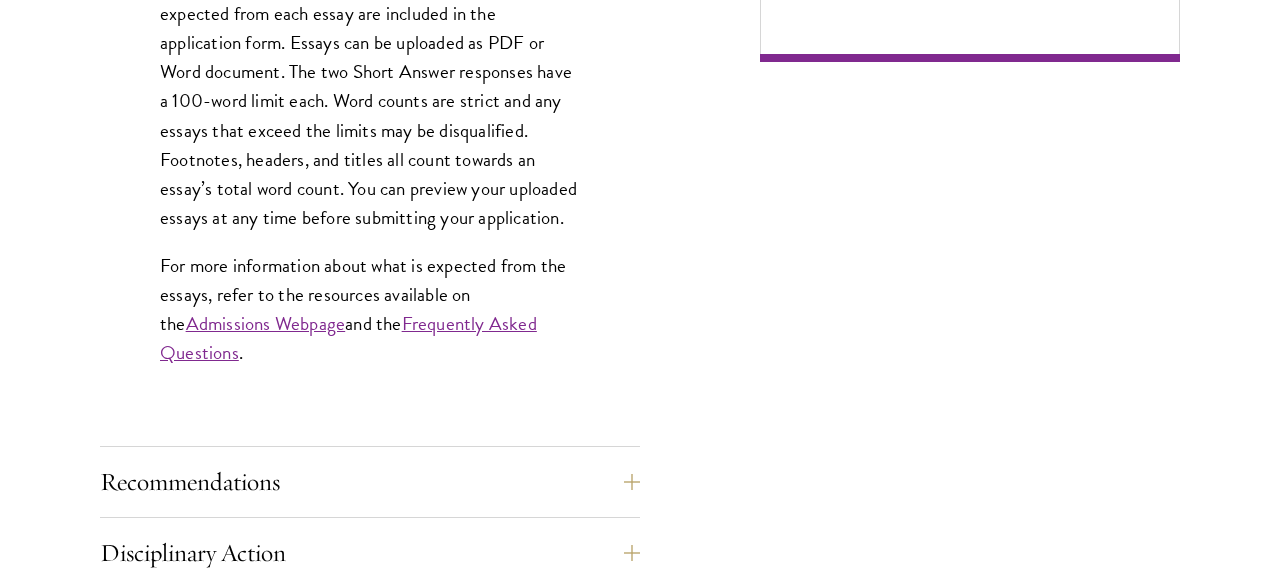 scroll, scrollTop: 1789, scrollLeft: 0, axis: vertical 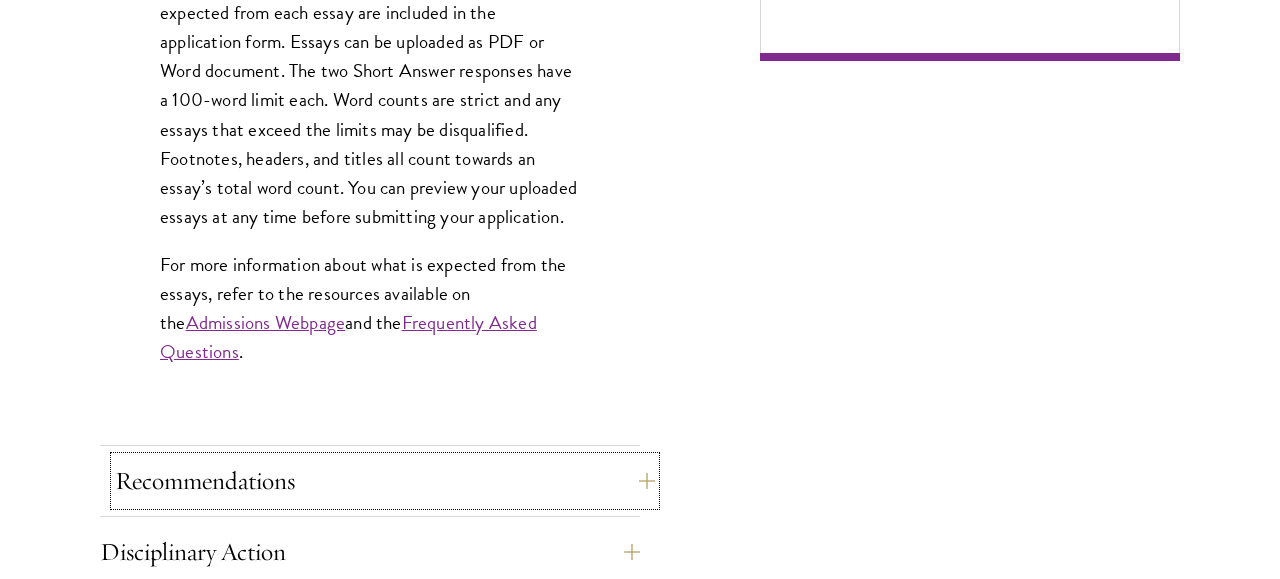 click on "Recommendations" at bounding box center [385, 481] 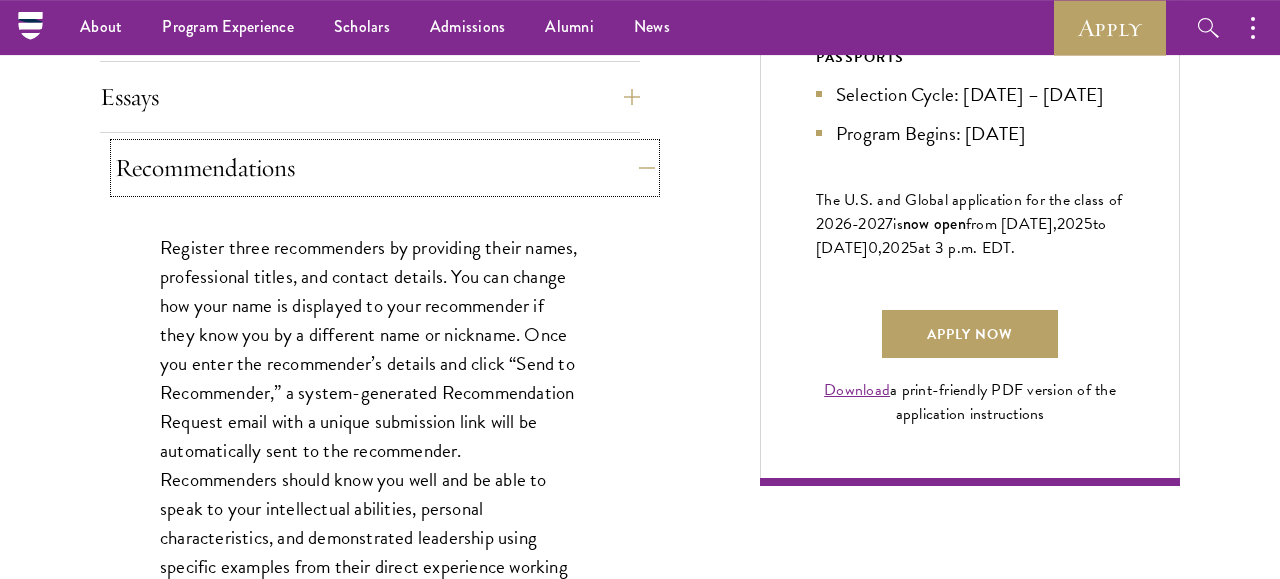 scroll, scrollTop: 1362, scrollLeft: 0, axis: vertical 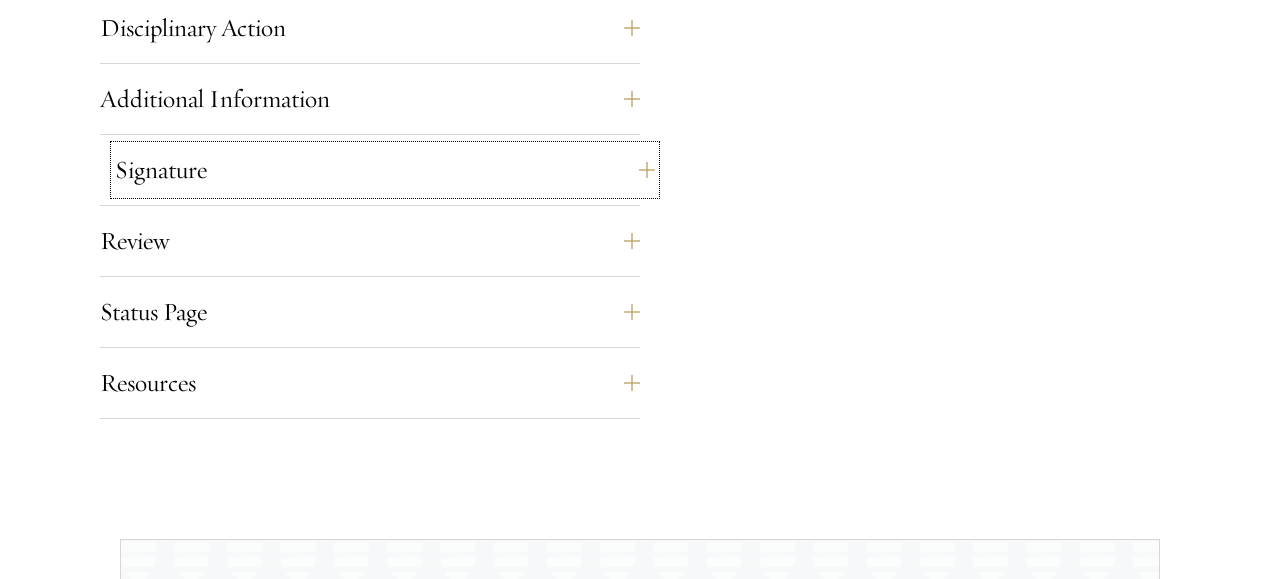 click on "Signature" at bounding box center (385, 170) 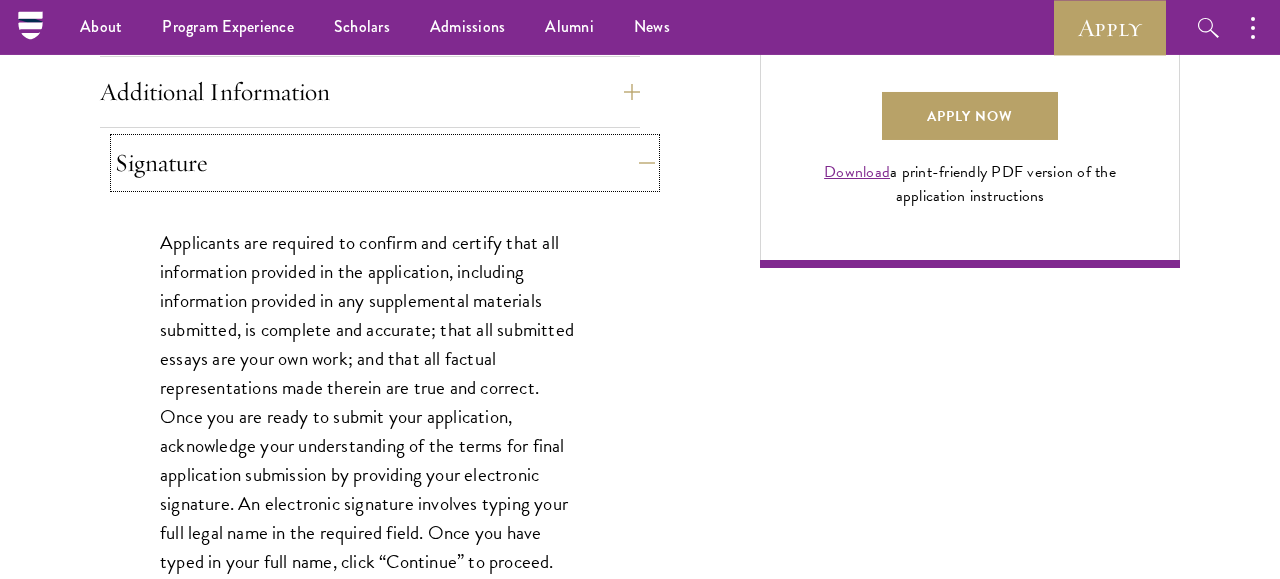 scroll, scrollTop: 1575, scrollLeft: 0, axis: vertical 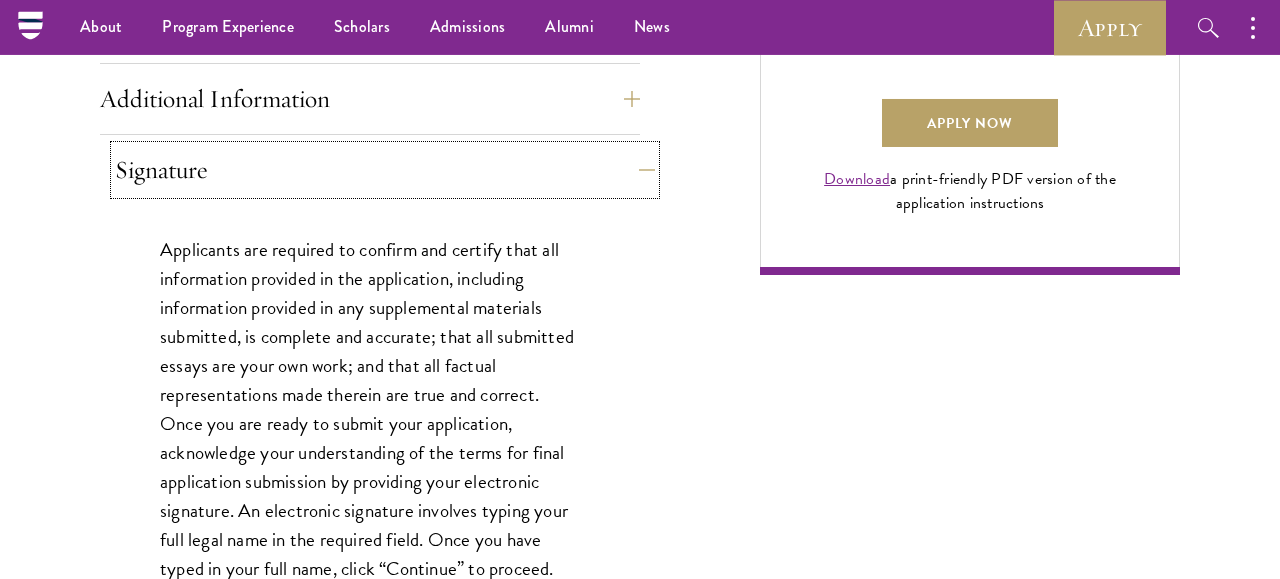 click on "Signature" at bounding box center (385, 170) 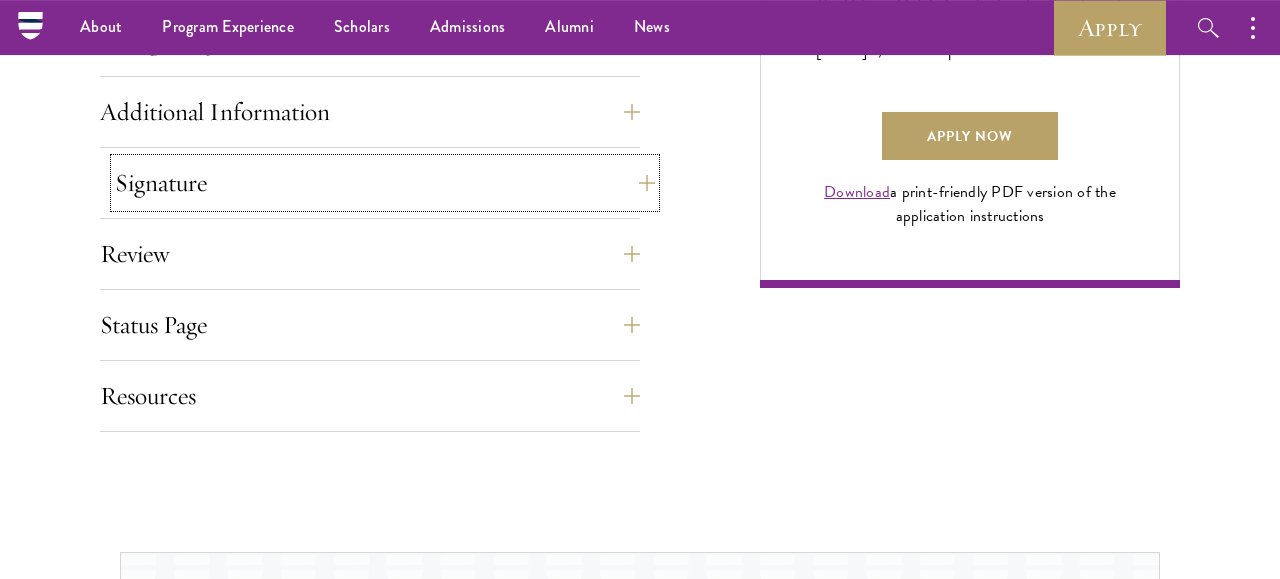 scroll, scrollTop: 1560, scrollLeft: 0, axis: vertical 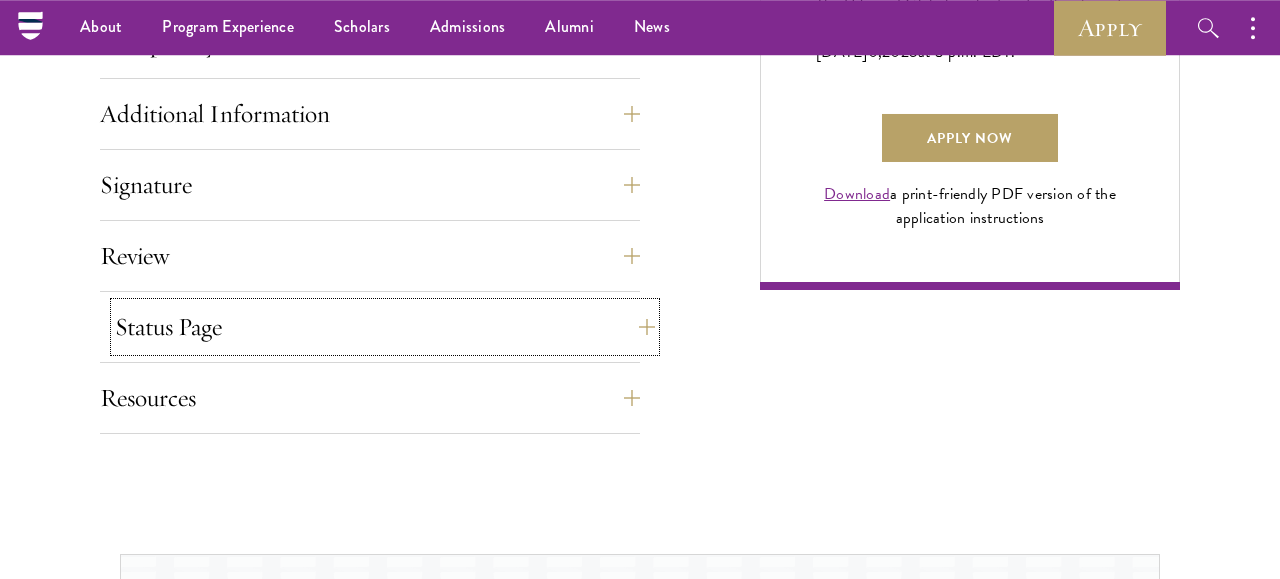 click on "Status Page" at bounding box center [385, 327] 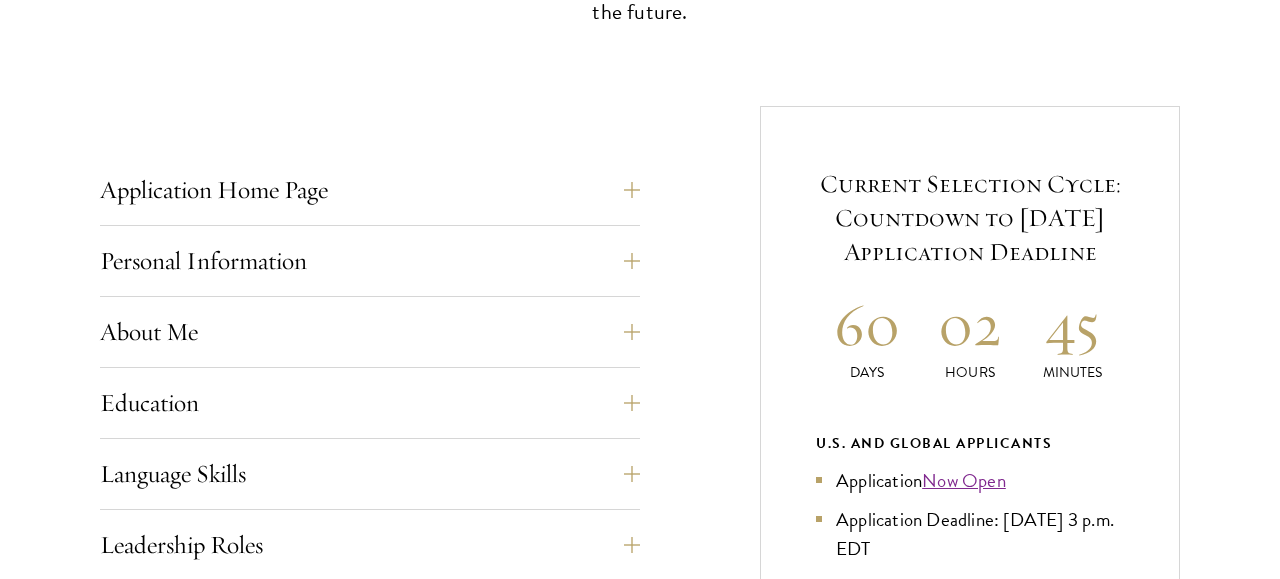 scroll, scrollTop: 745, scrollLeft: 0, axis: vertical 